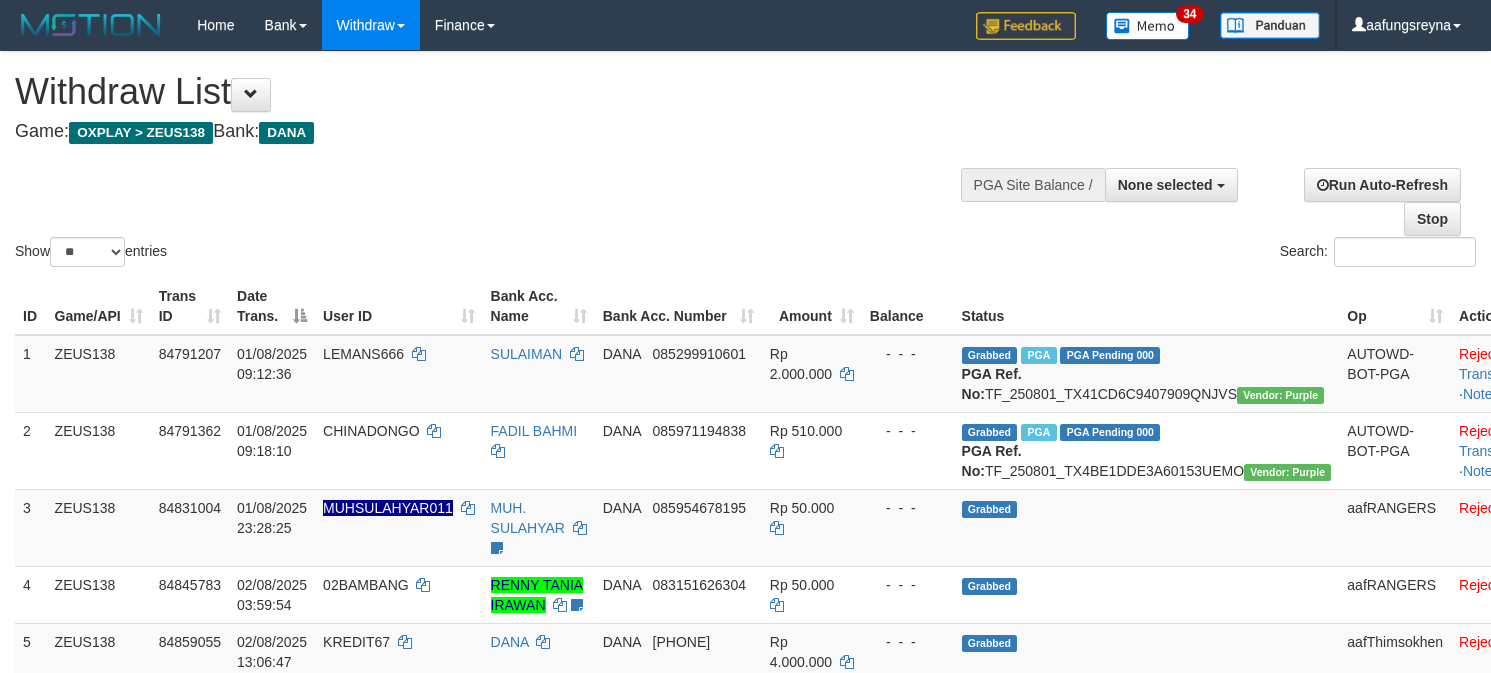 select 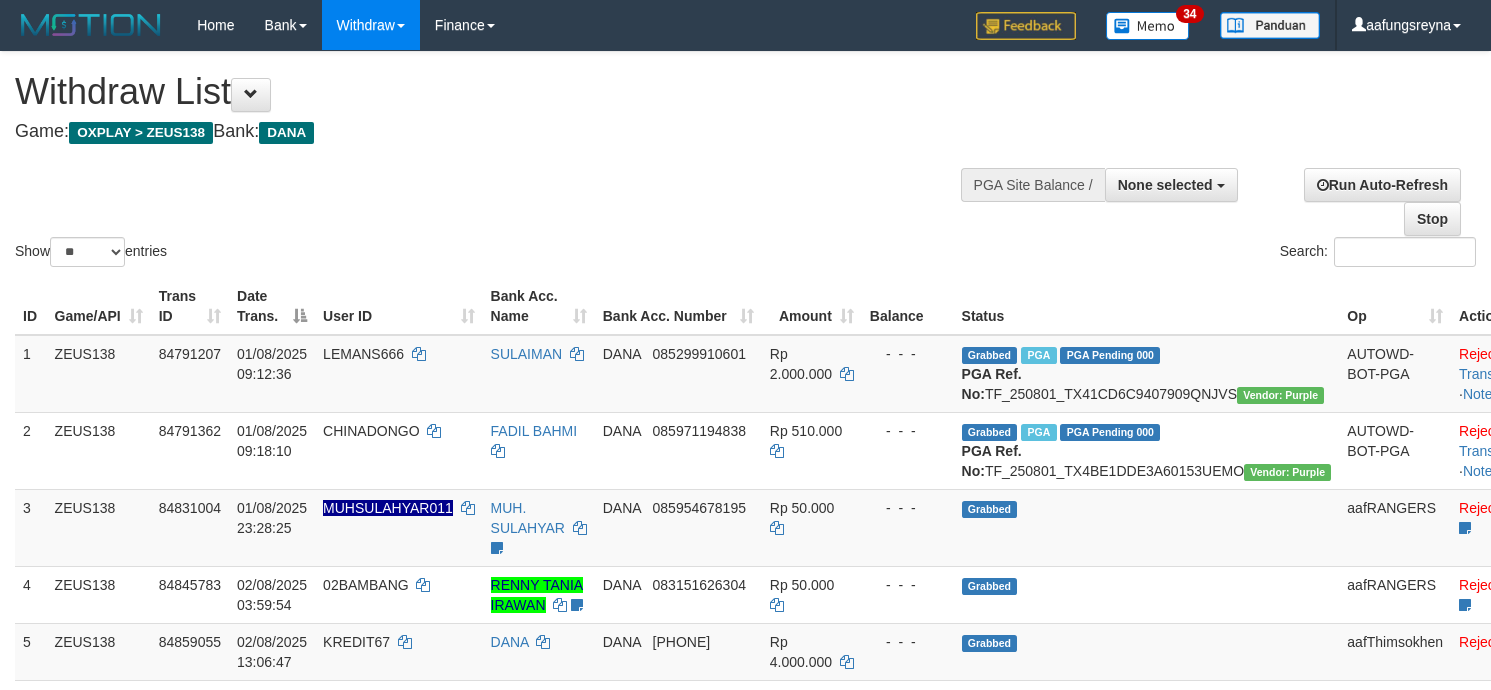 select 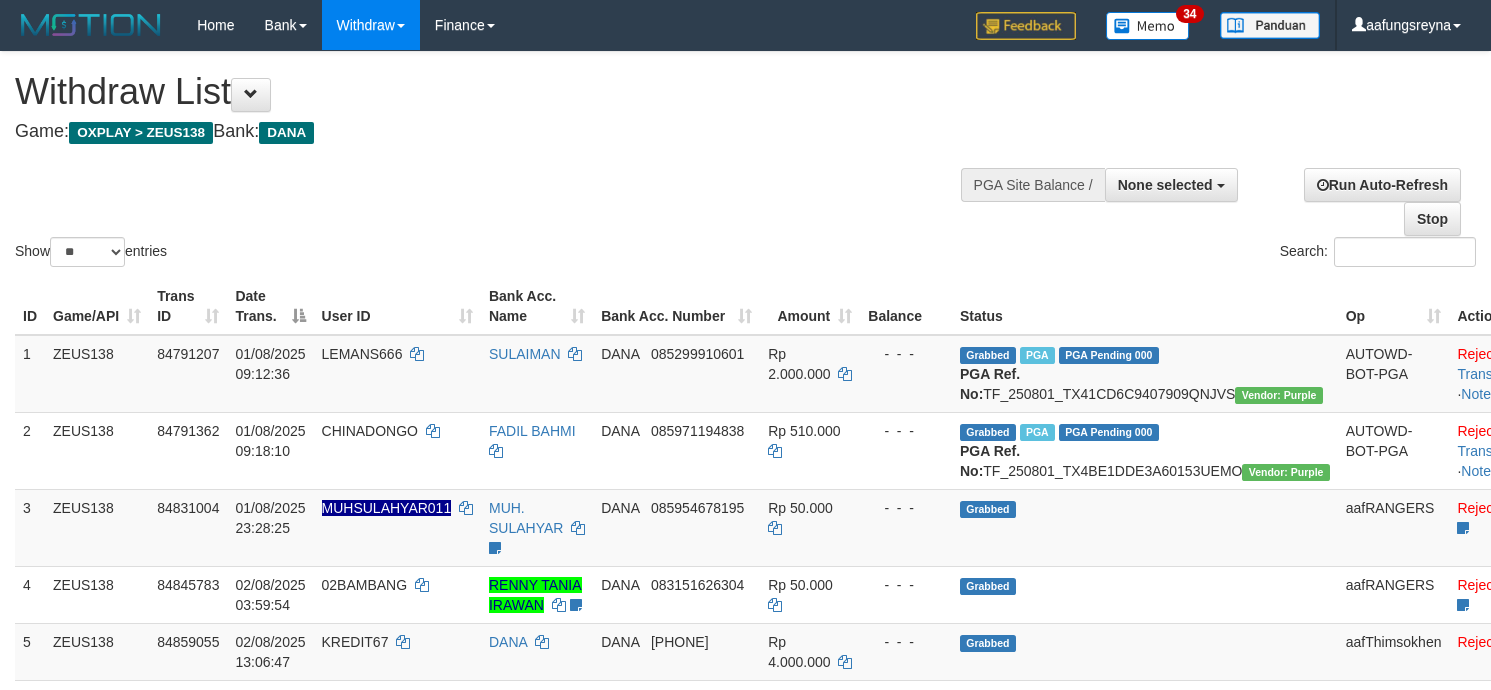 select 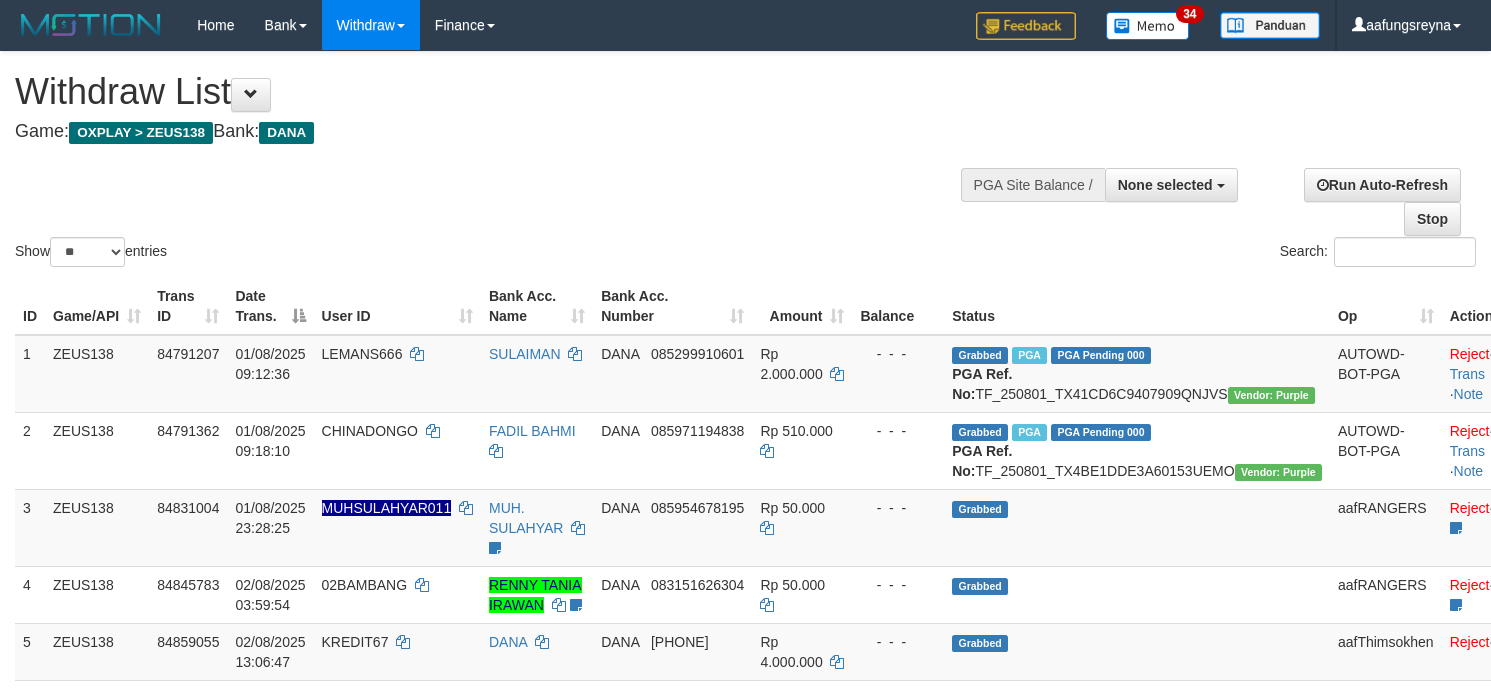 select 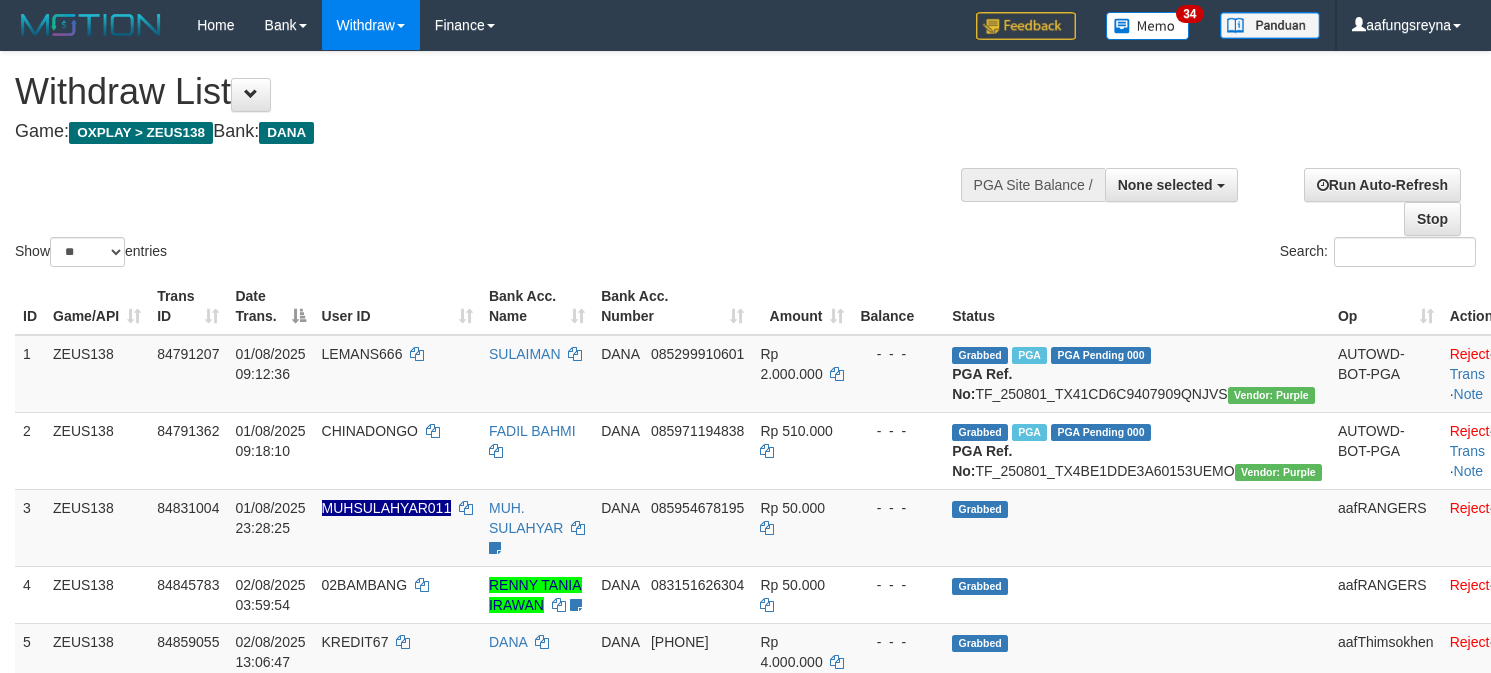 select 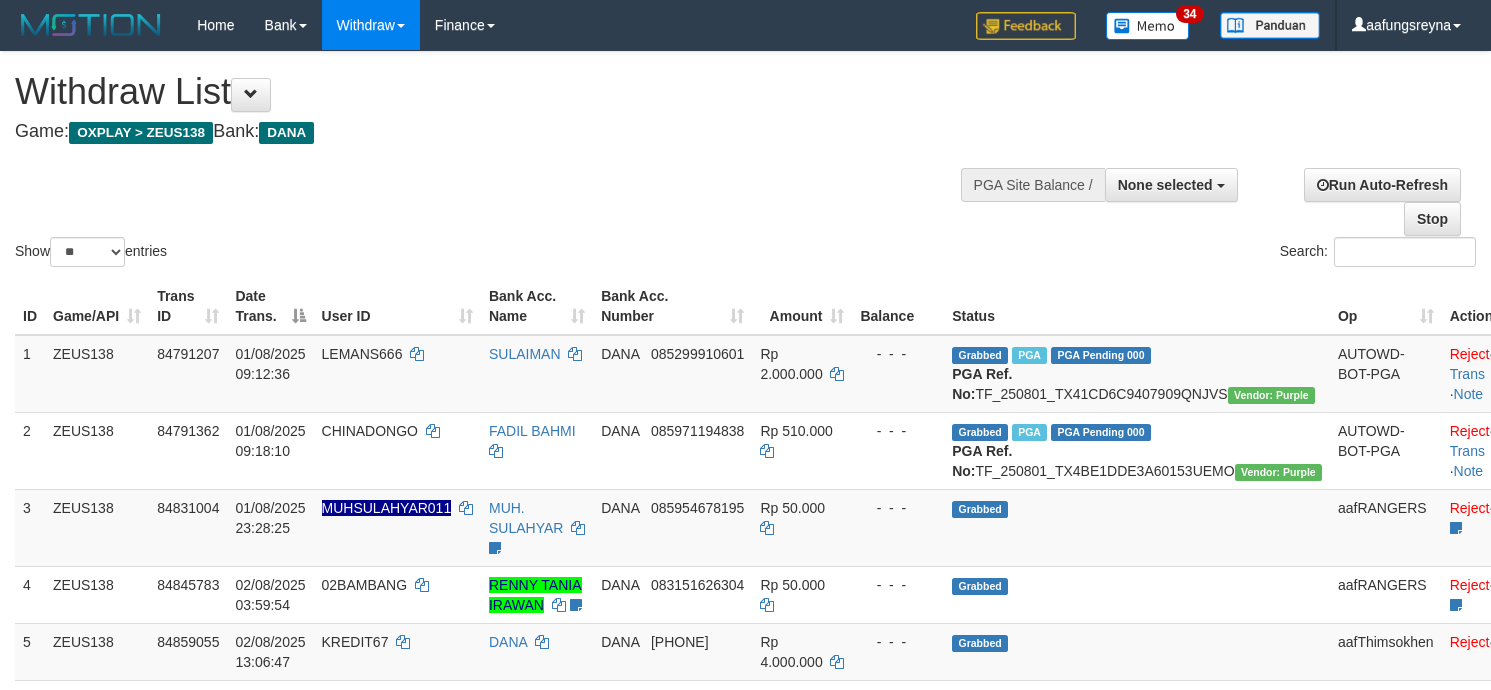 select 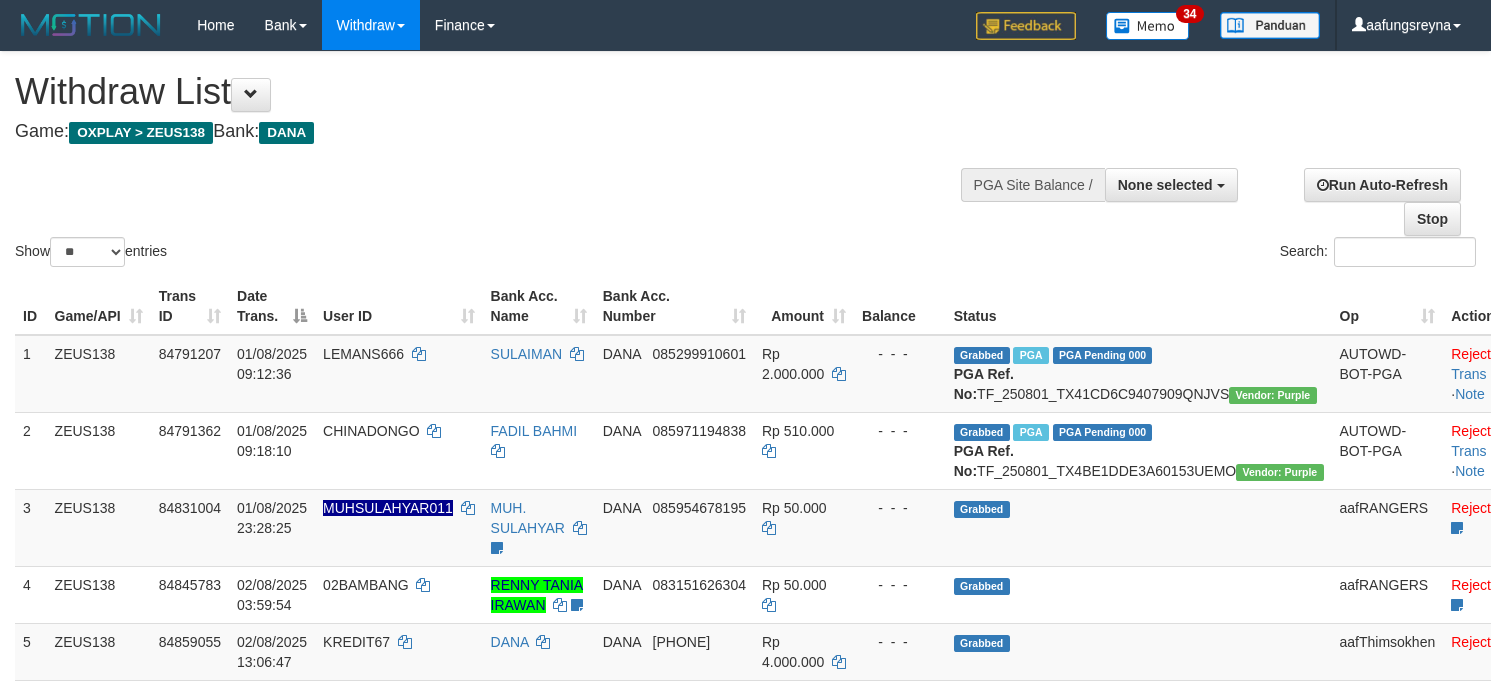 select 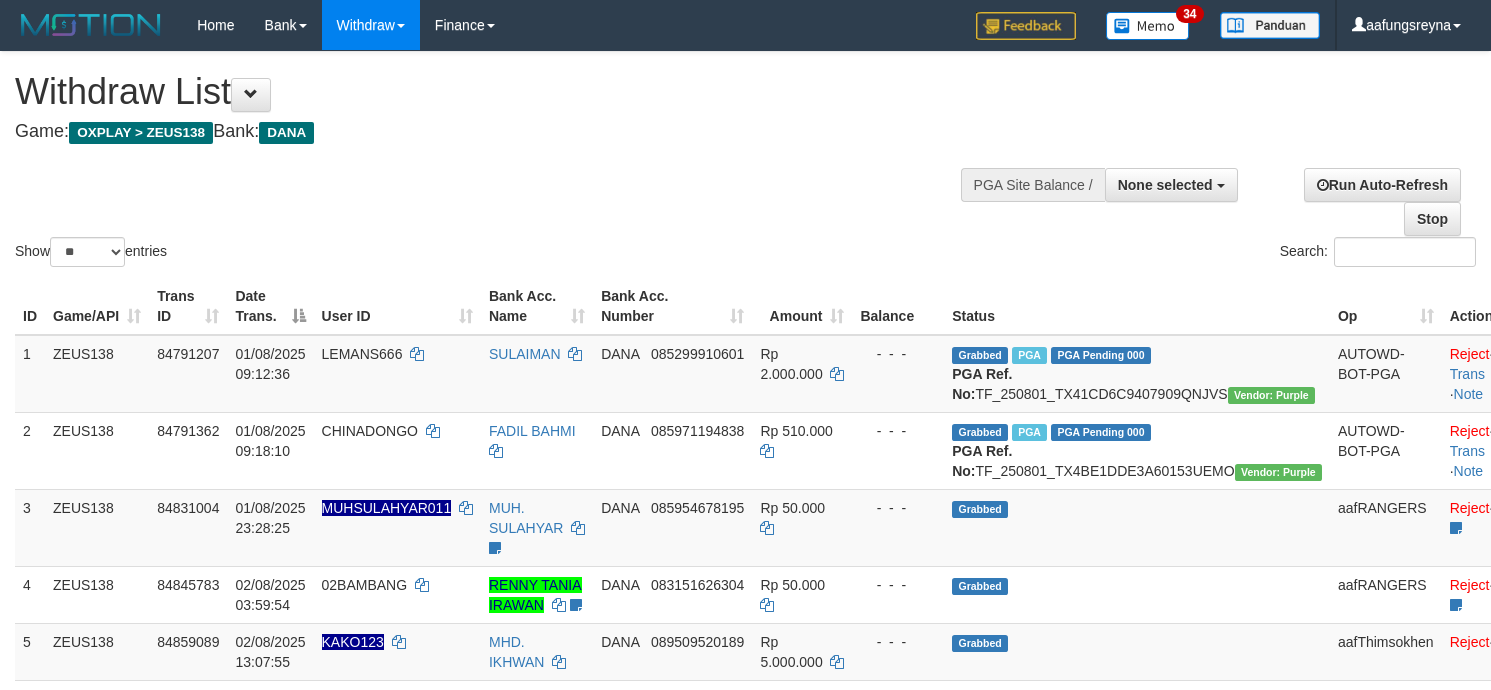 select 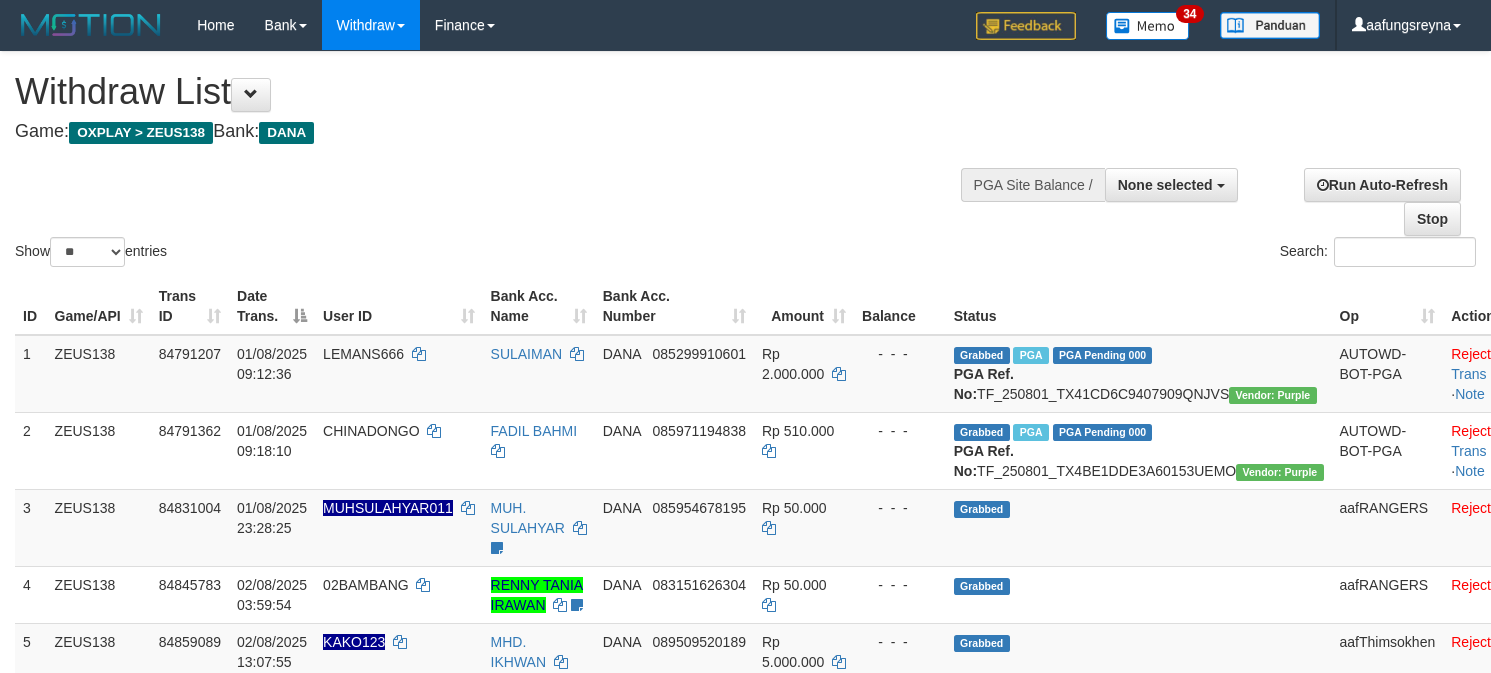 select 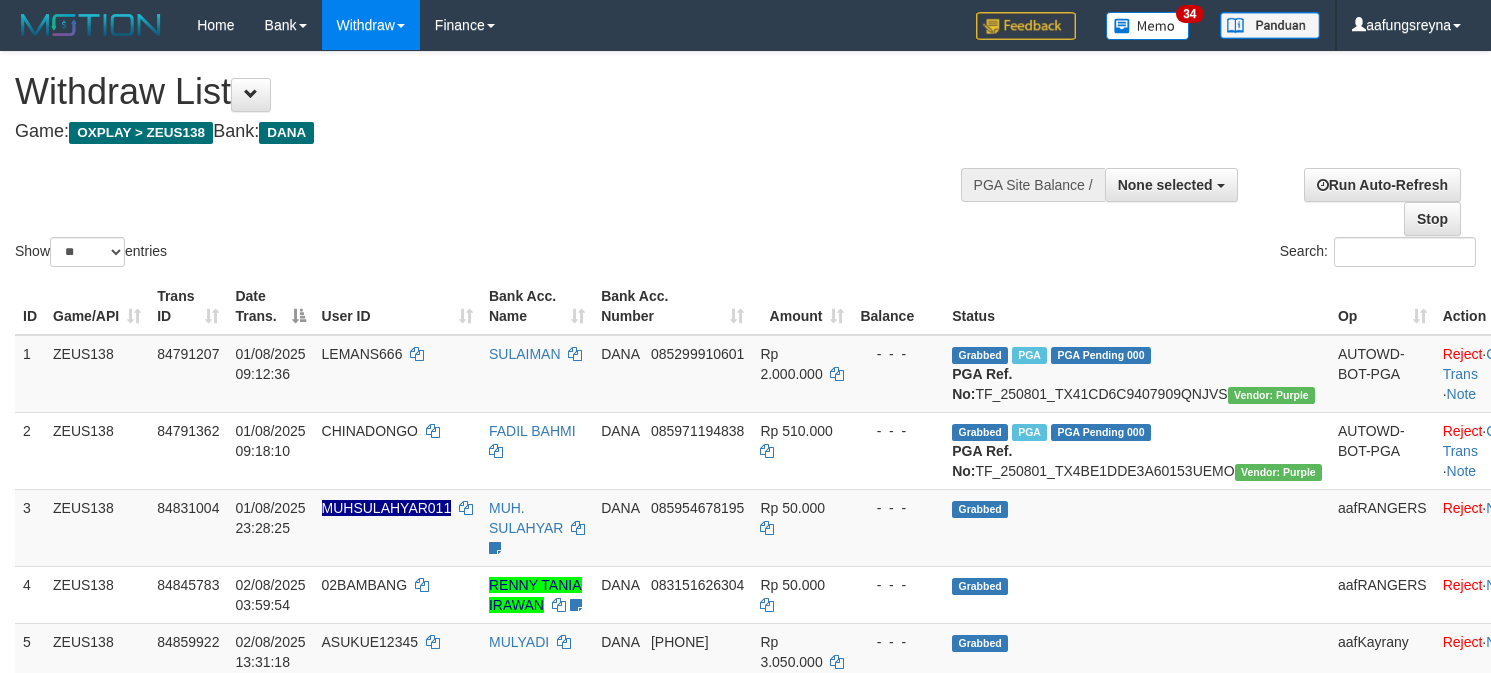 select 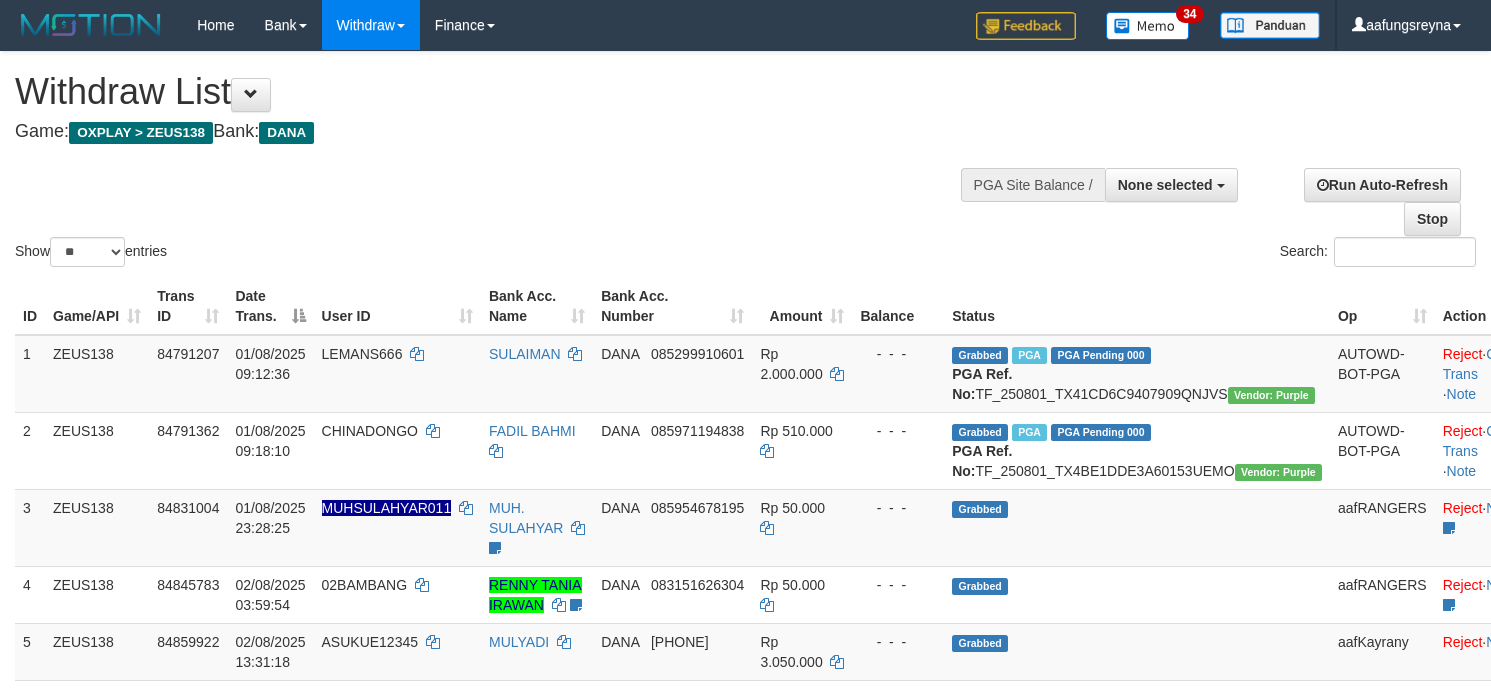 select 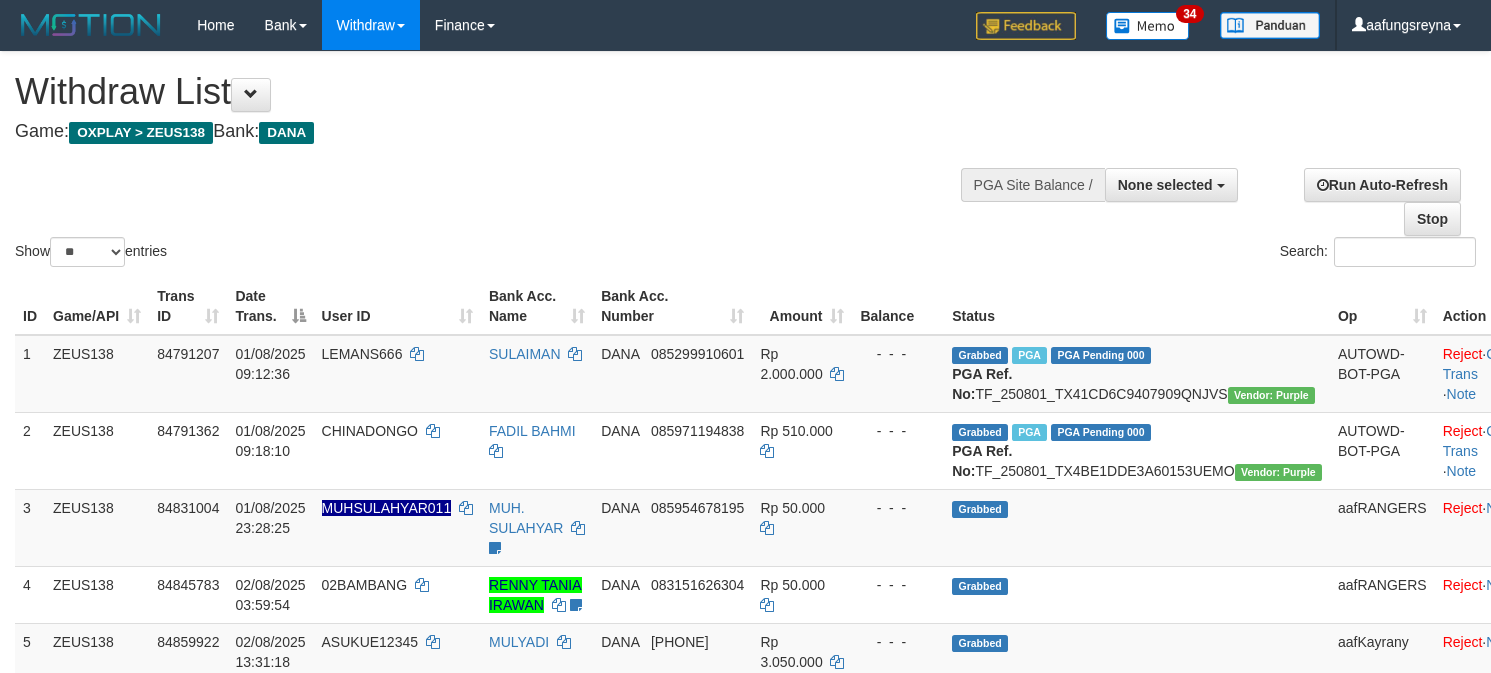 select 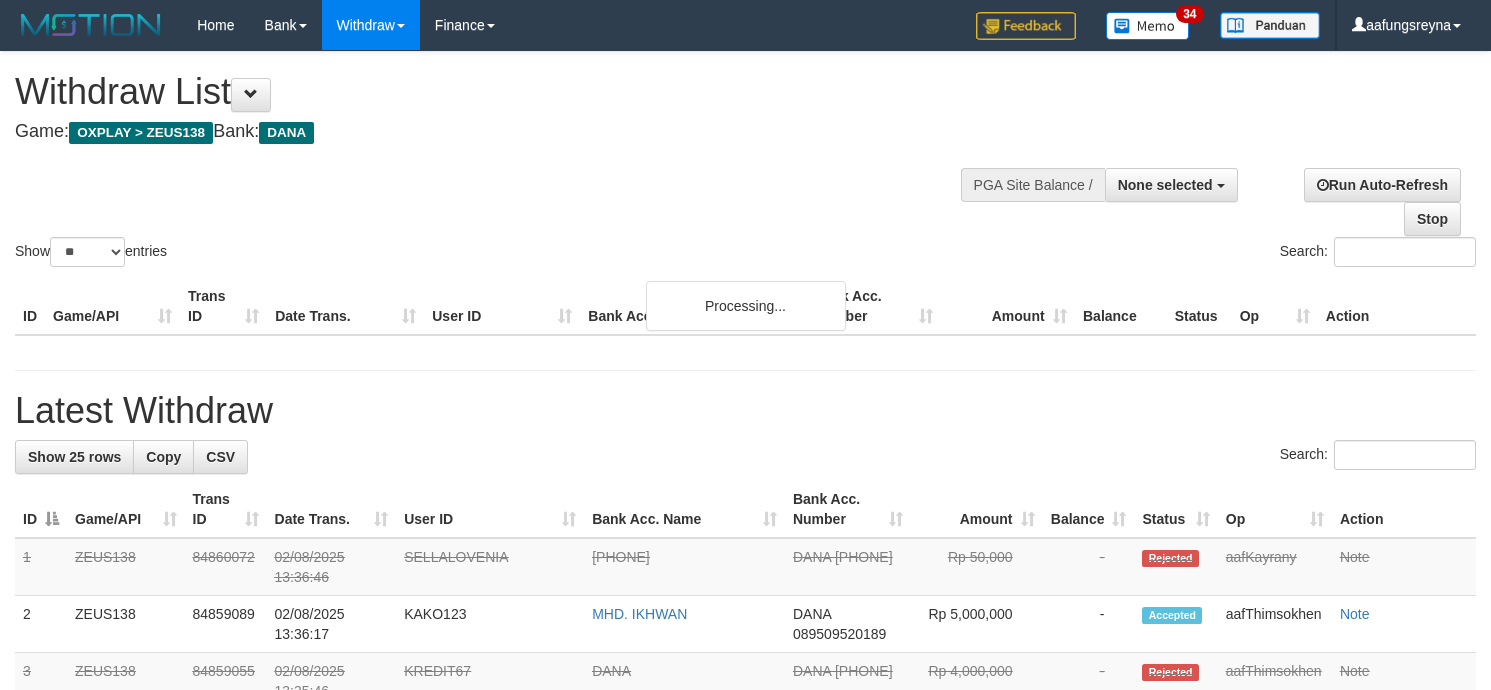 select 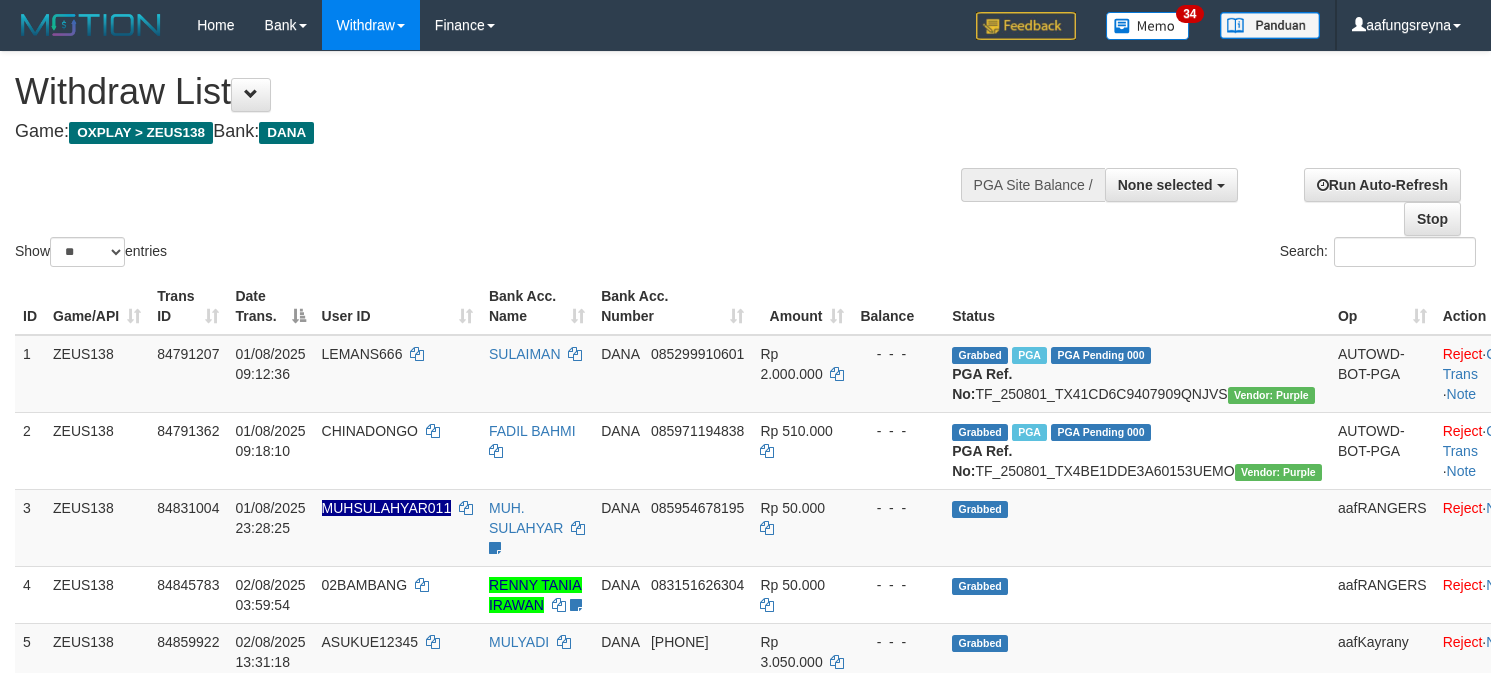 select 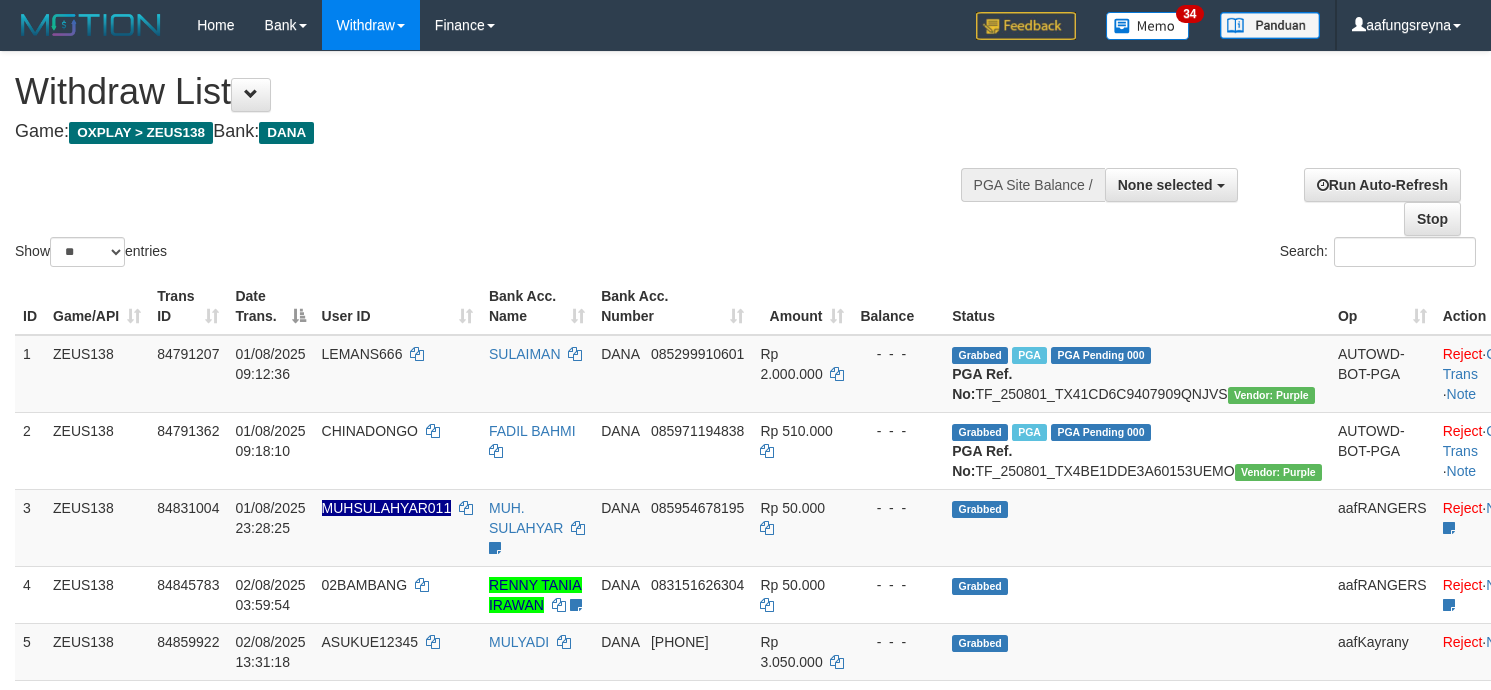 select 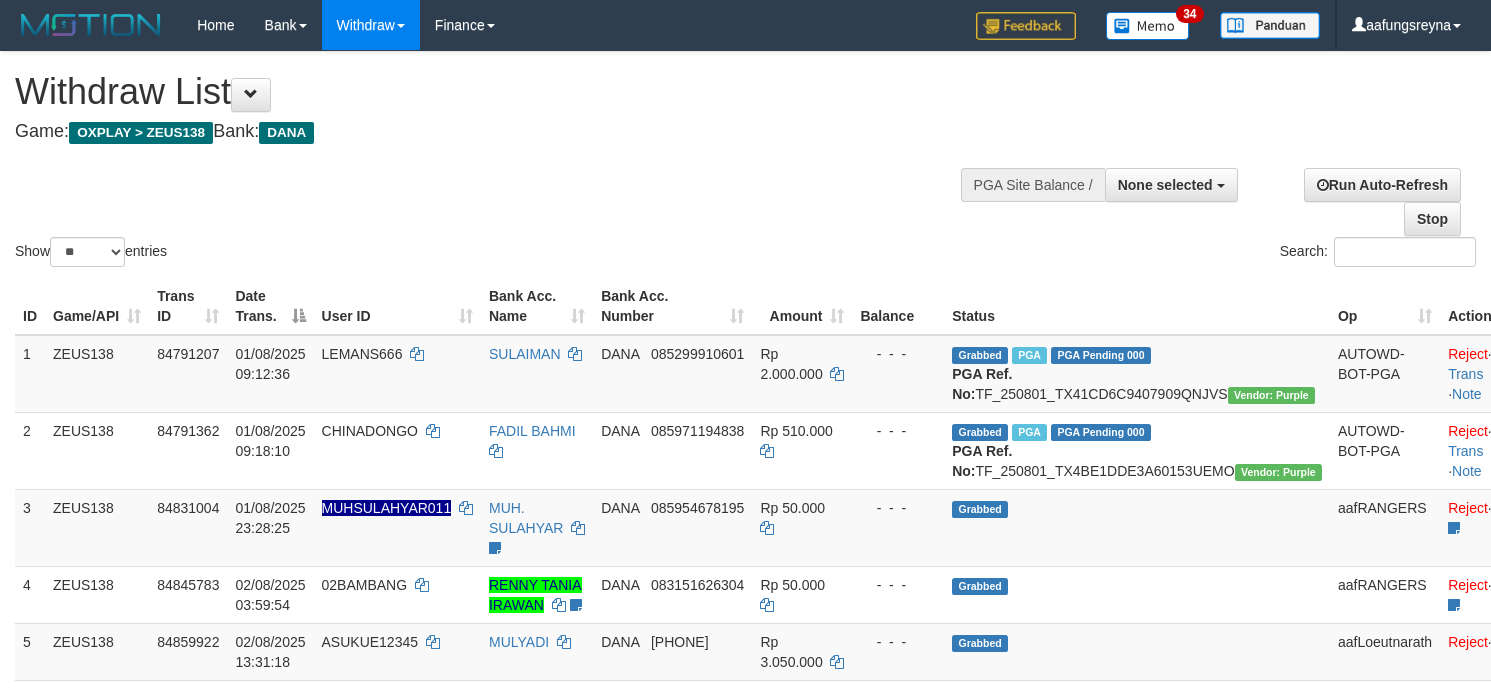 select 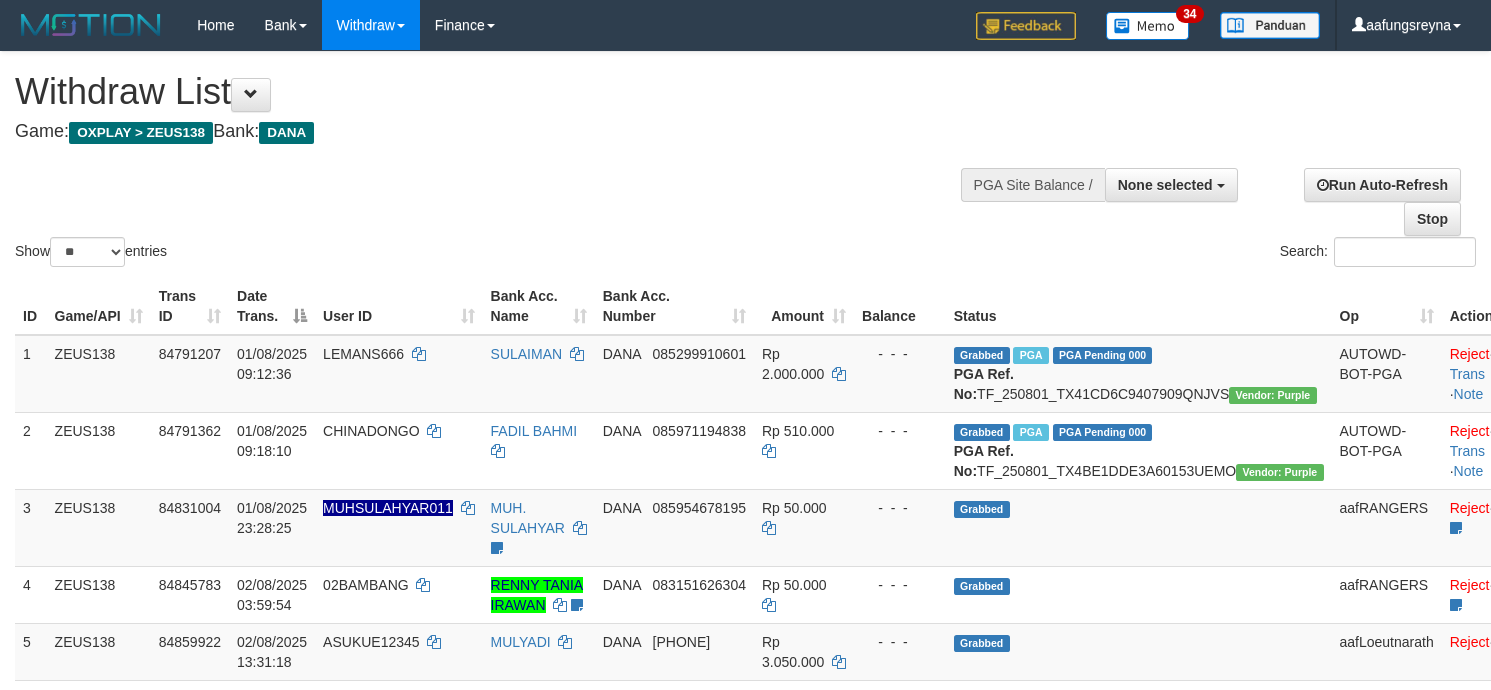 select 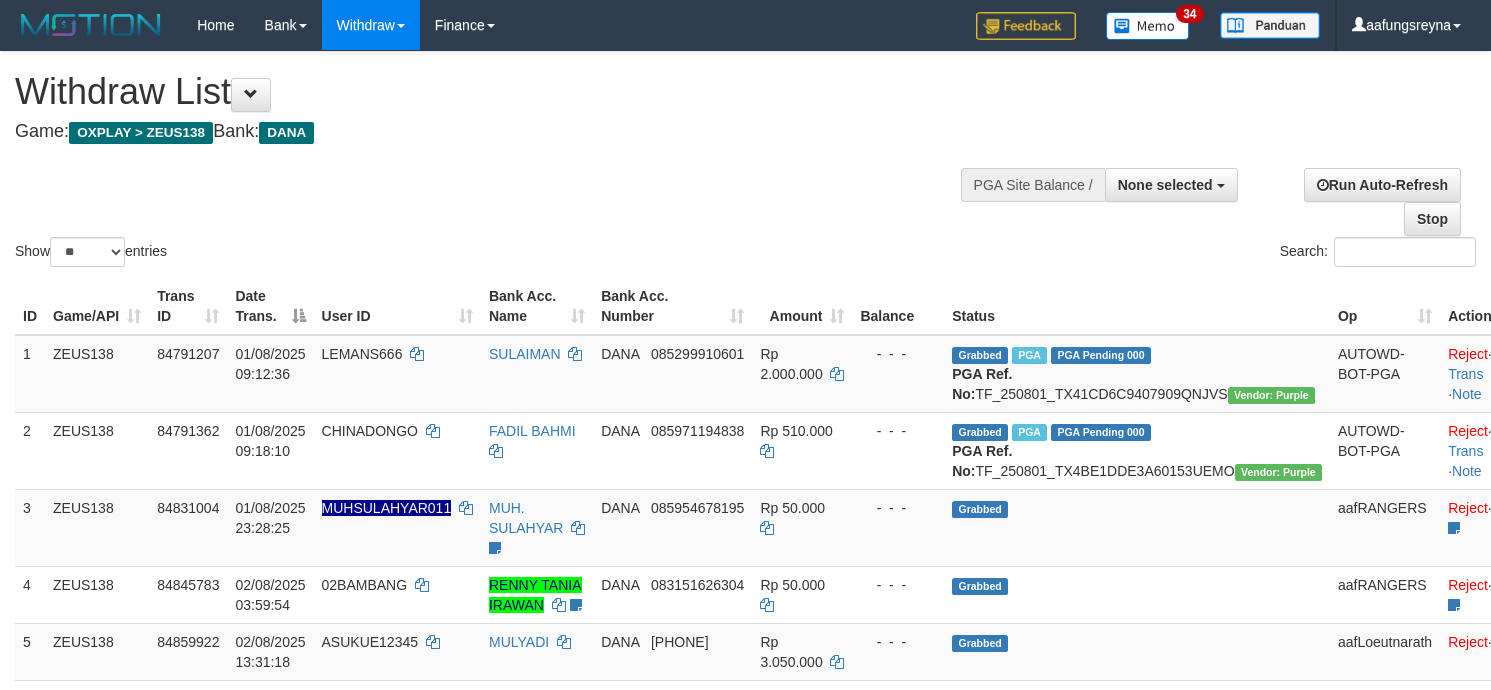 select 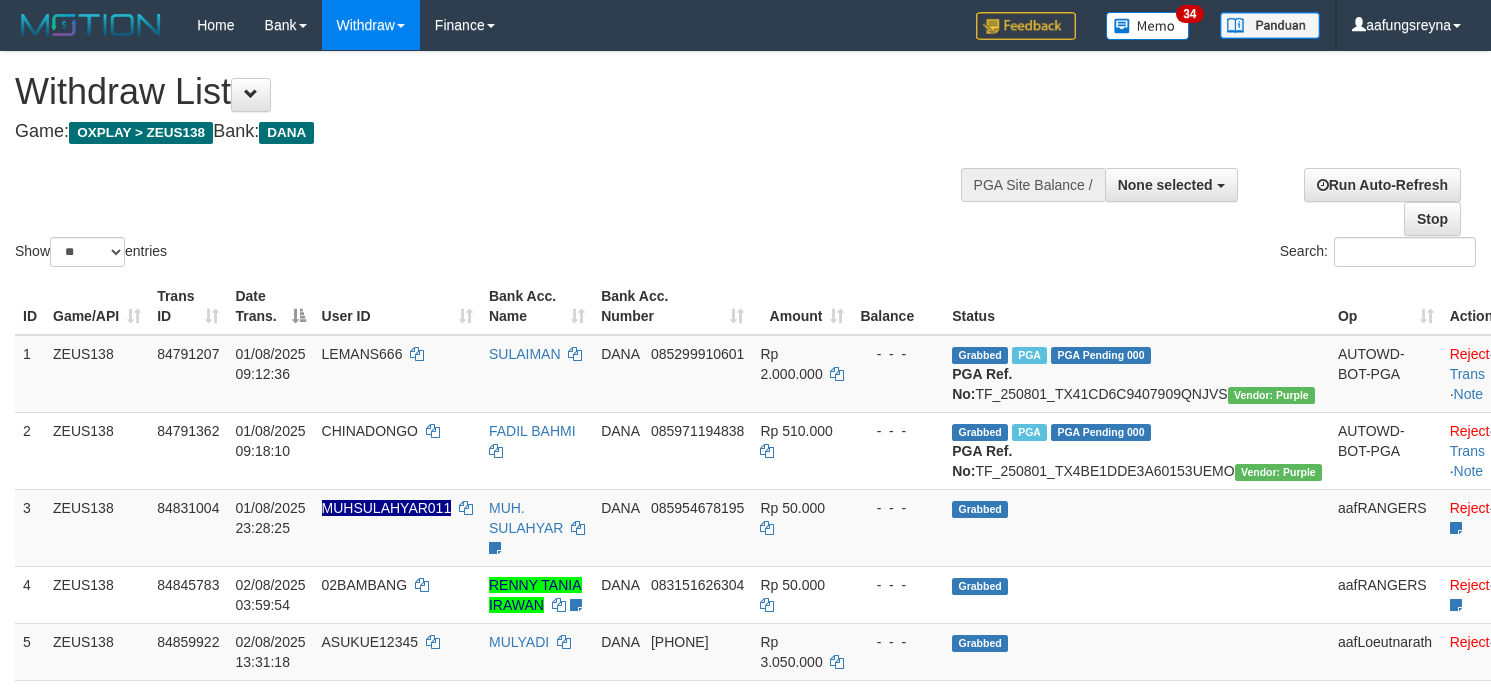 select 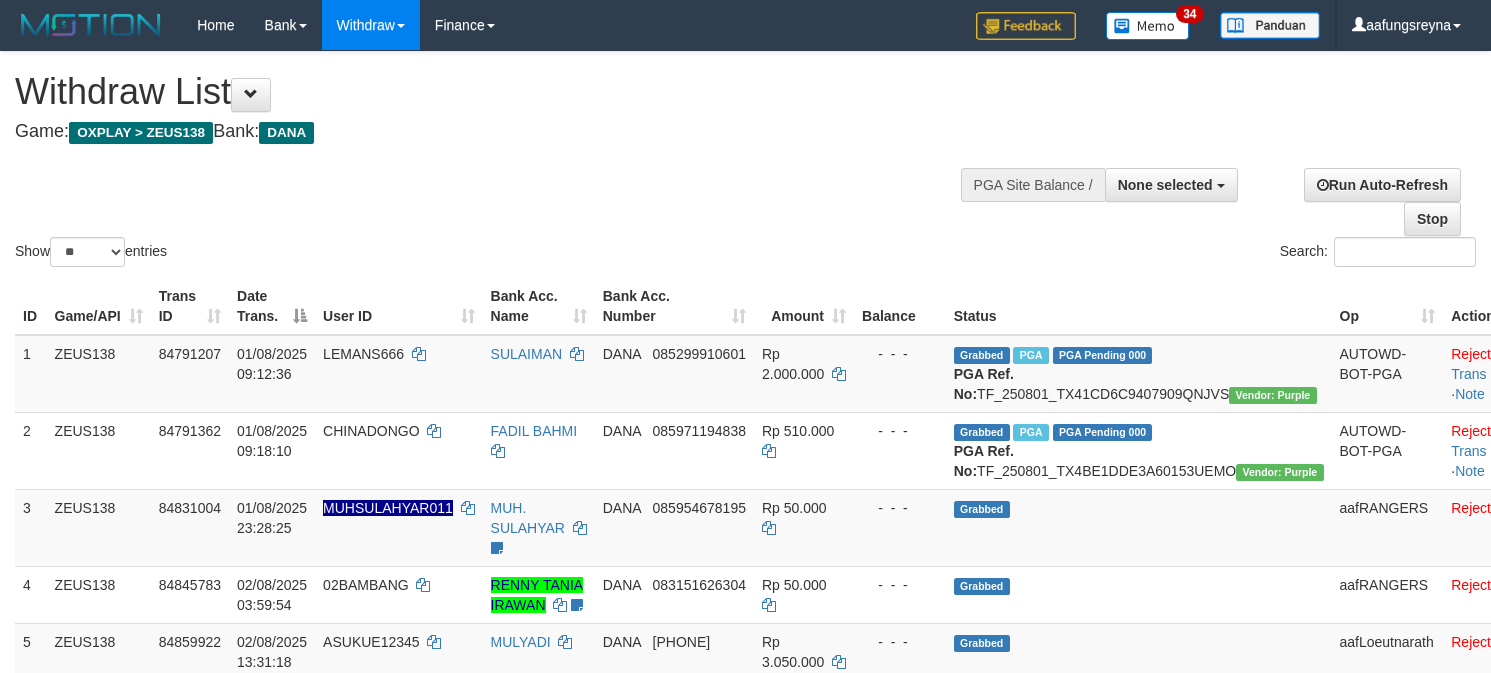 select 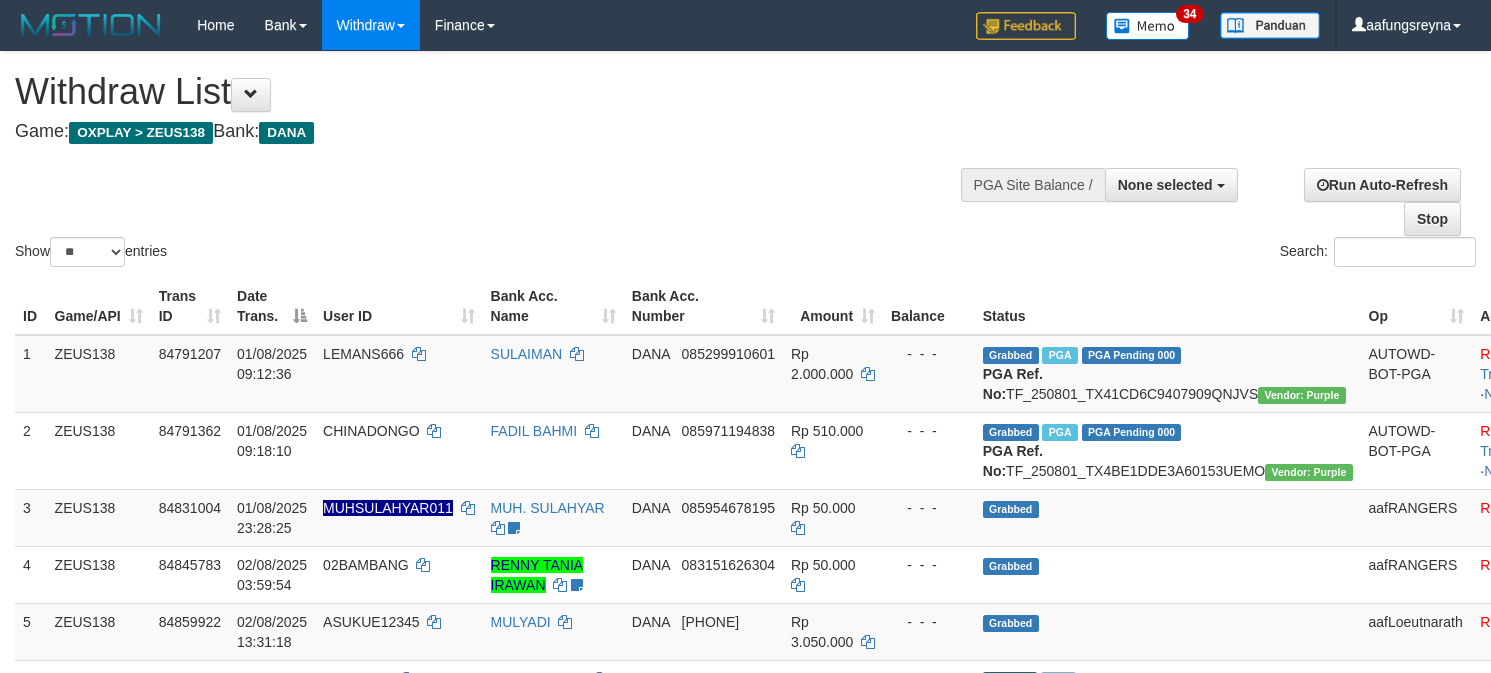 select 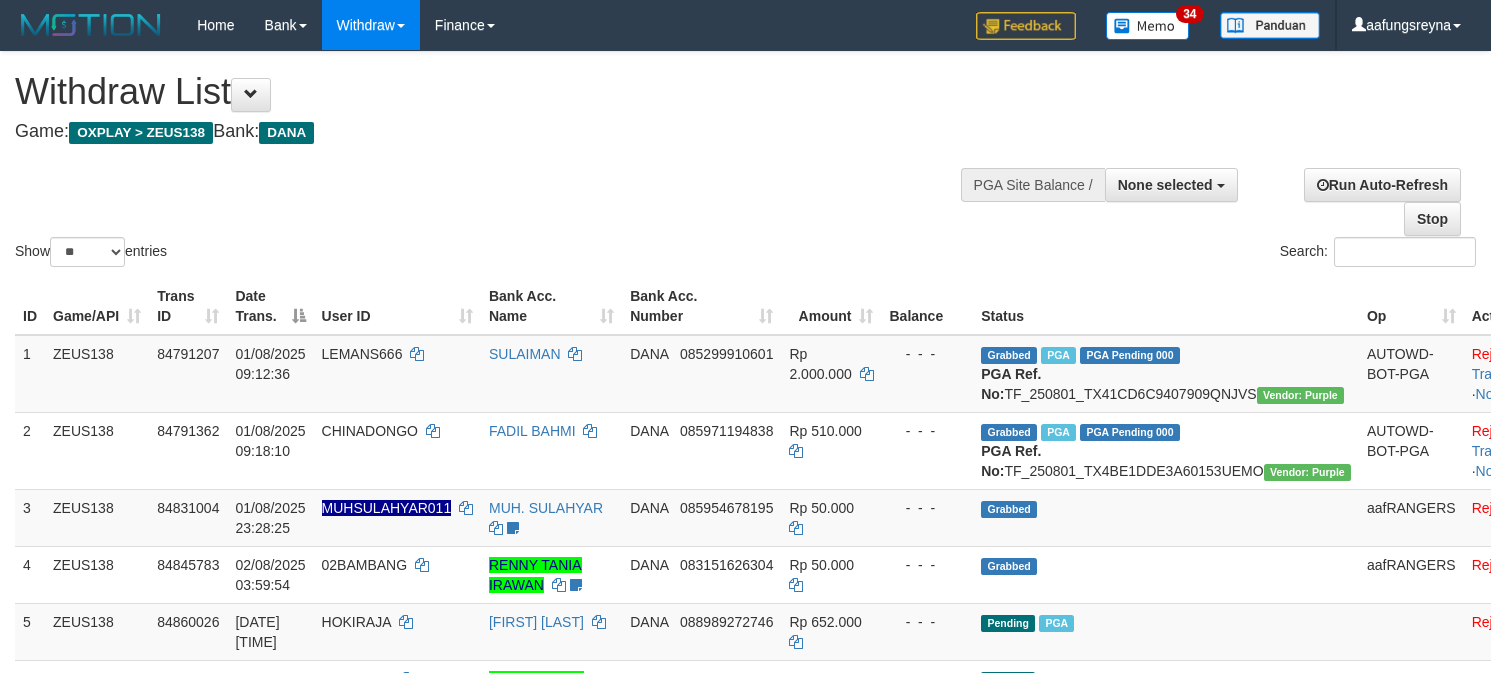 select 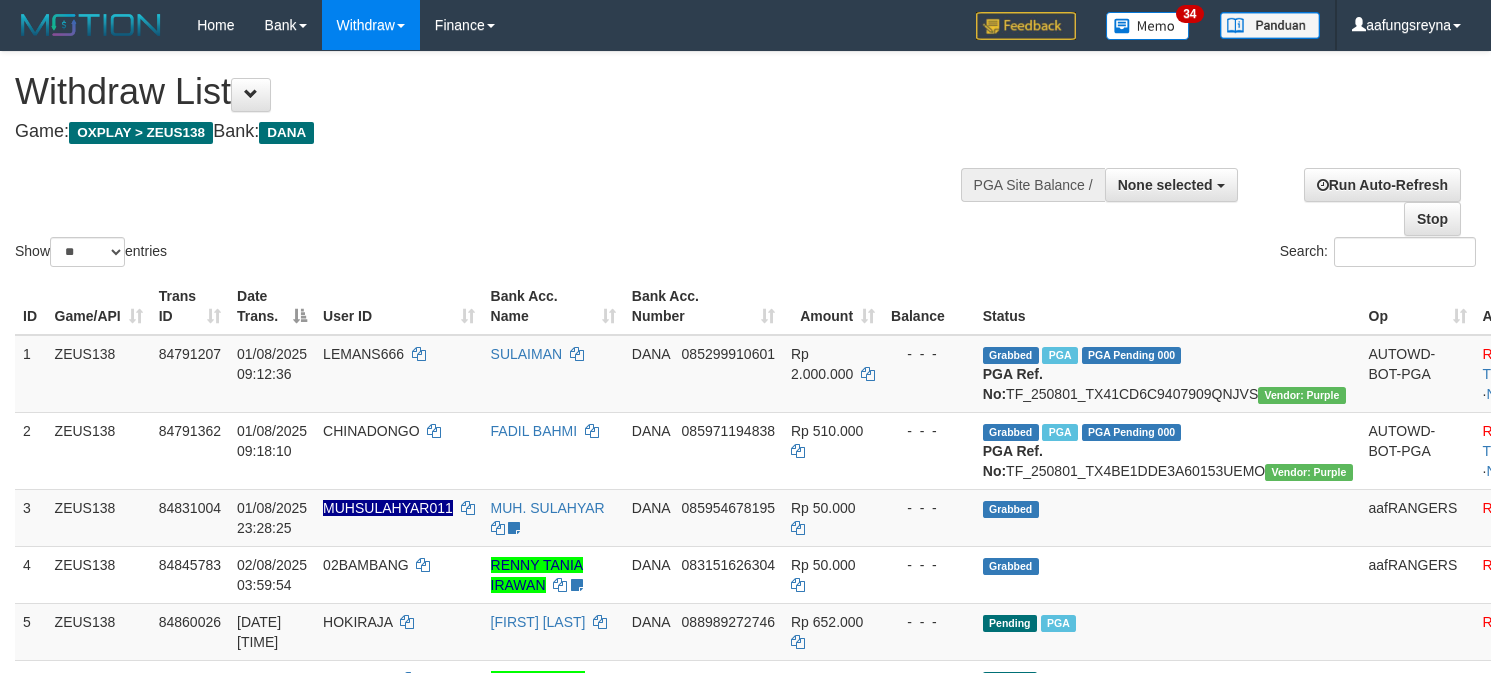 select 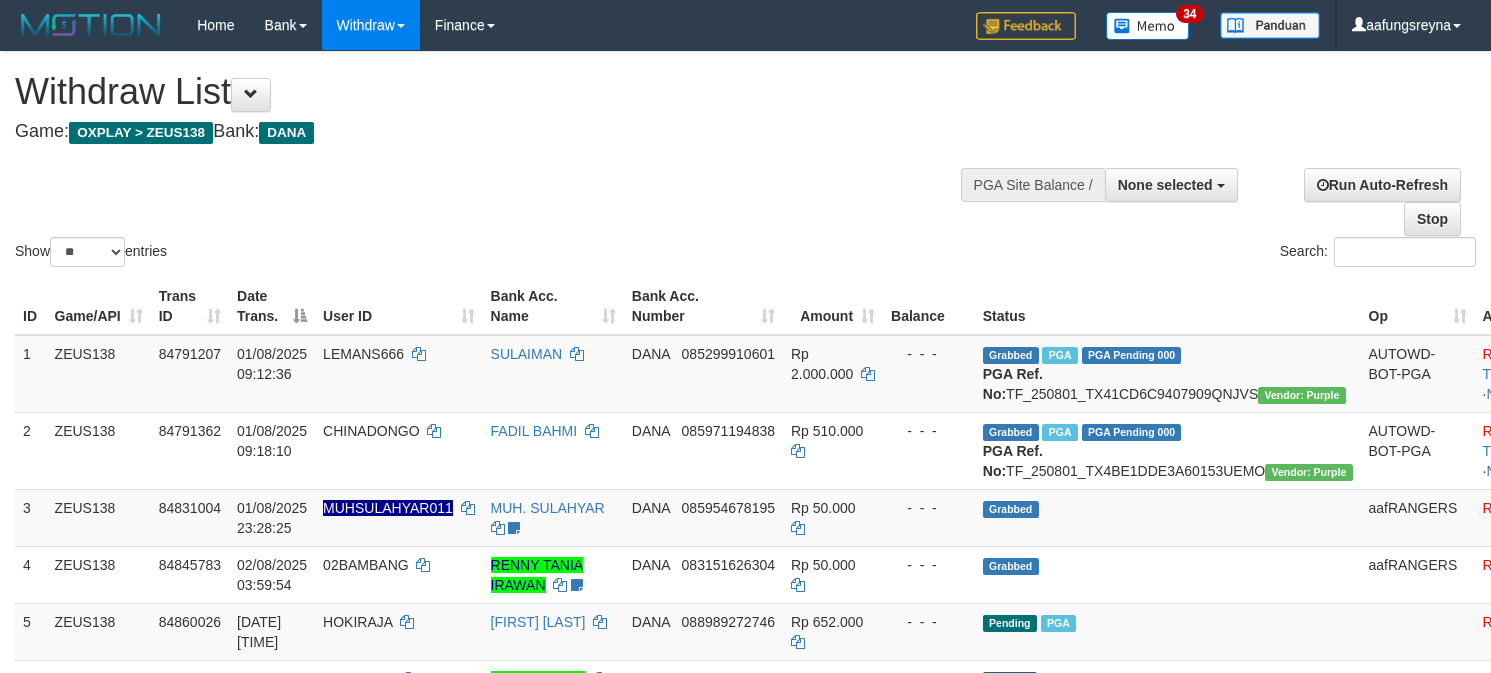 select 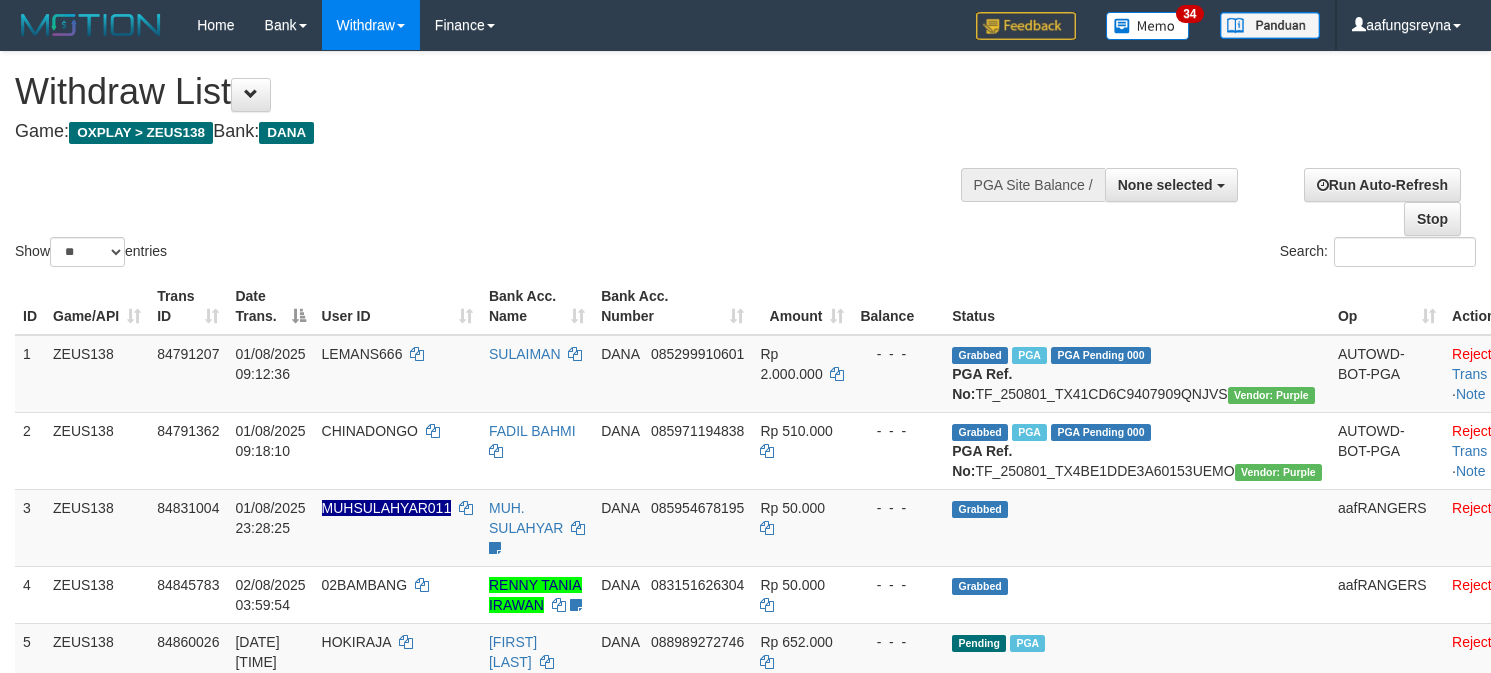 select 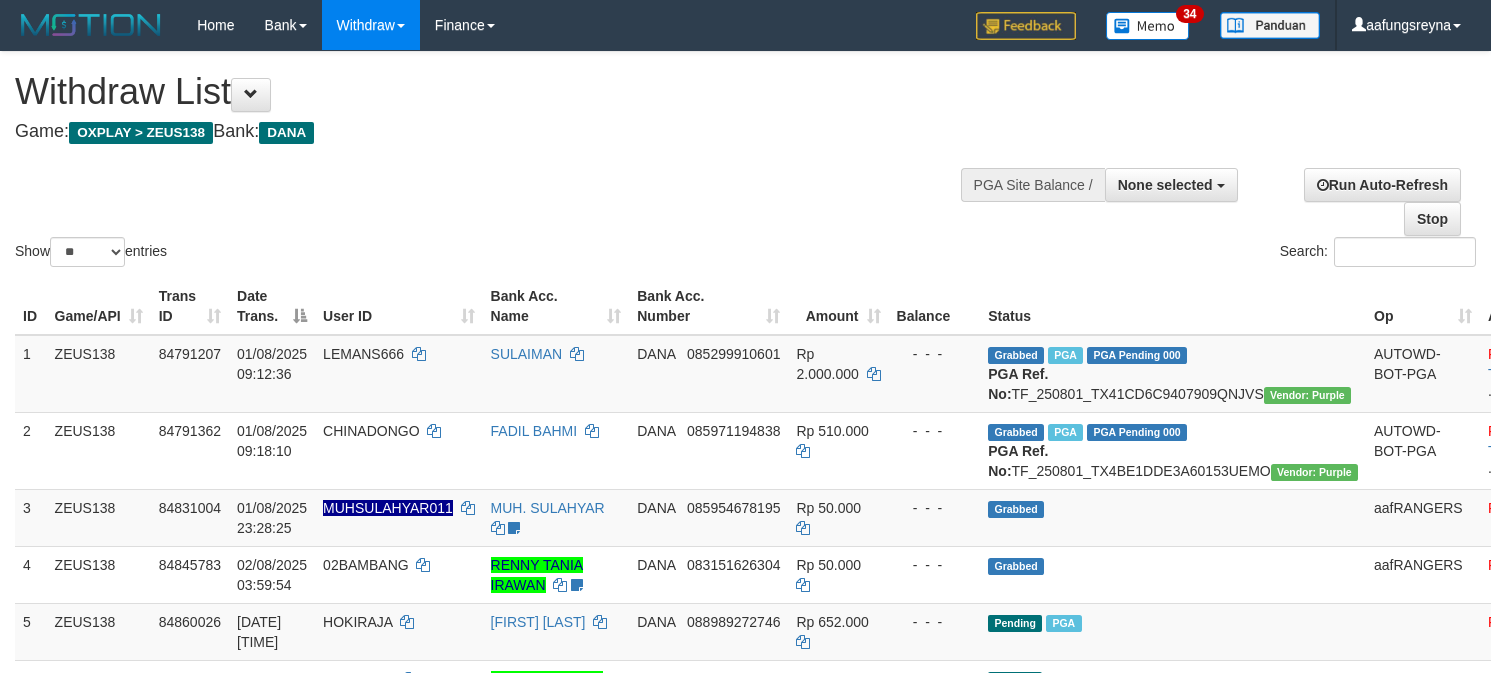 select 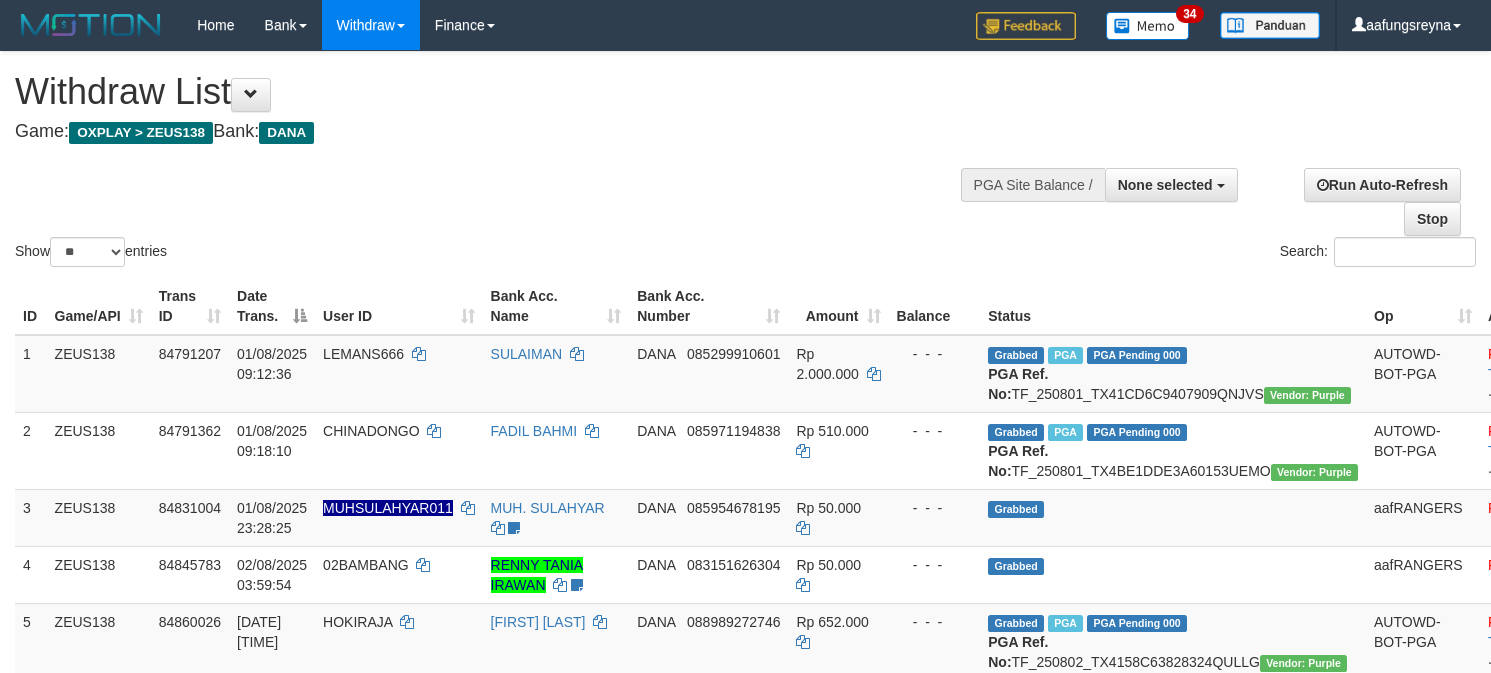 select 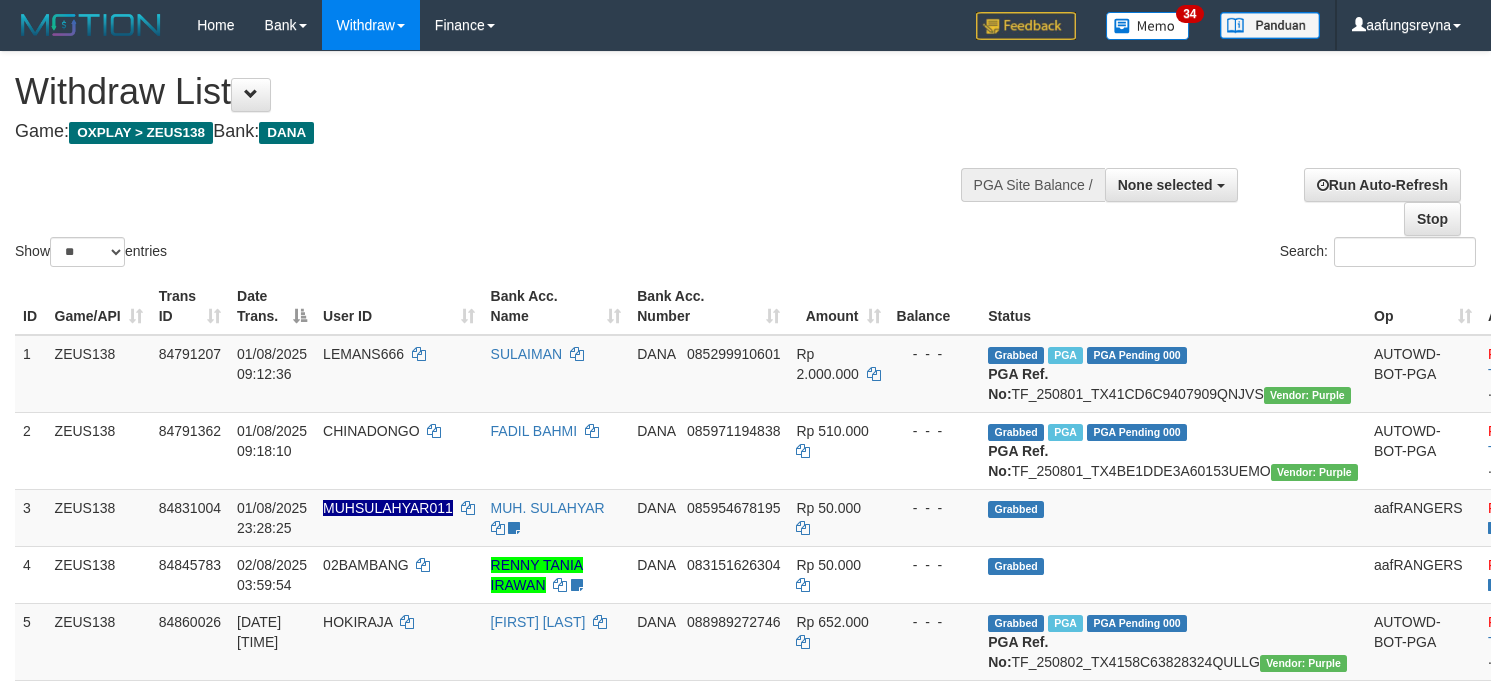 select 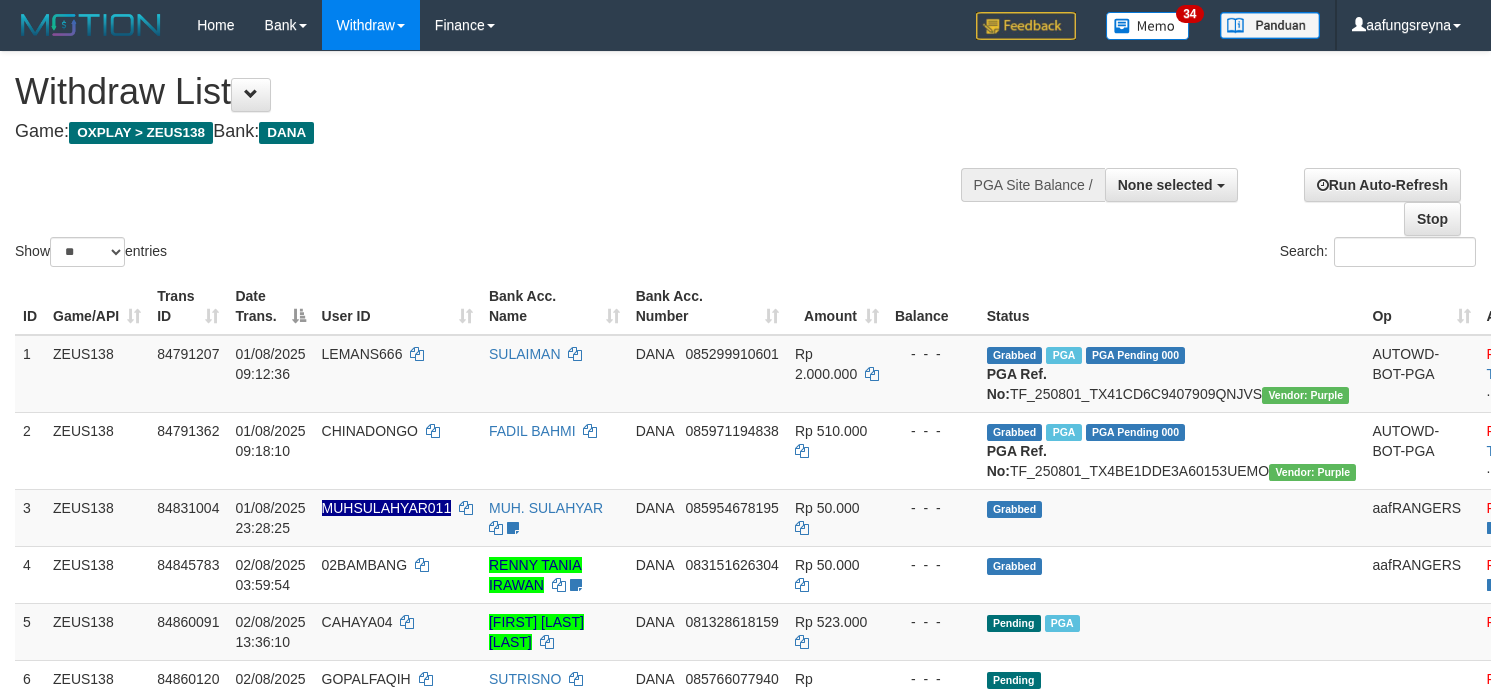 select 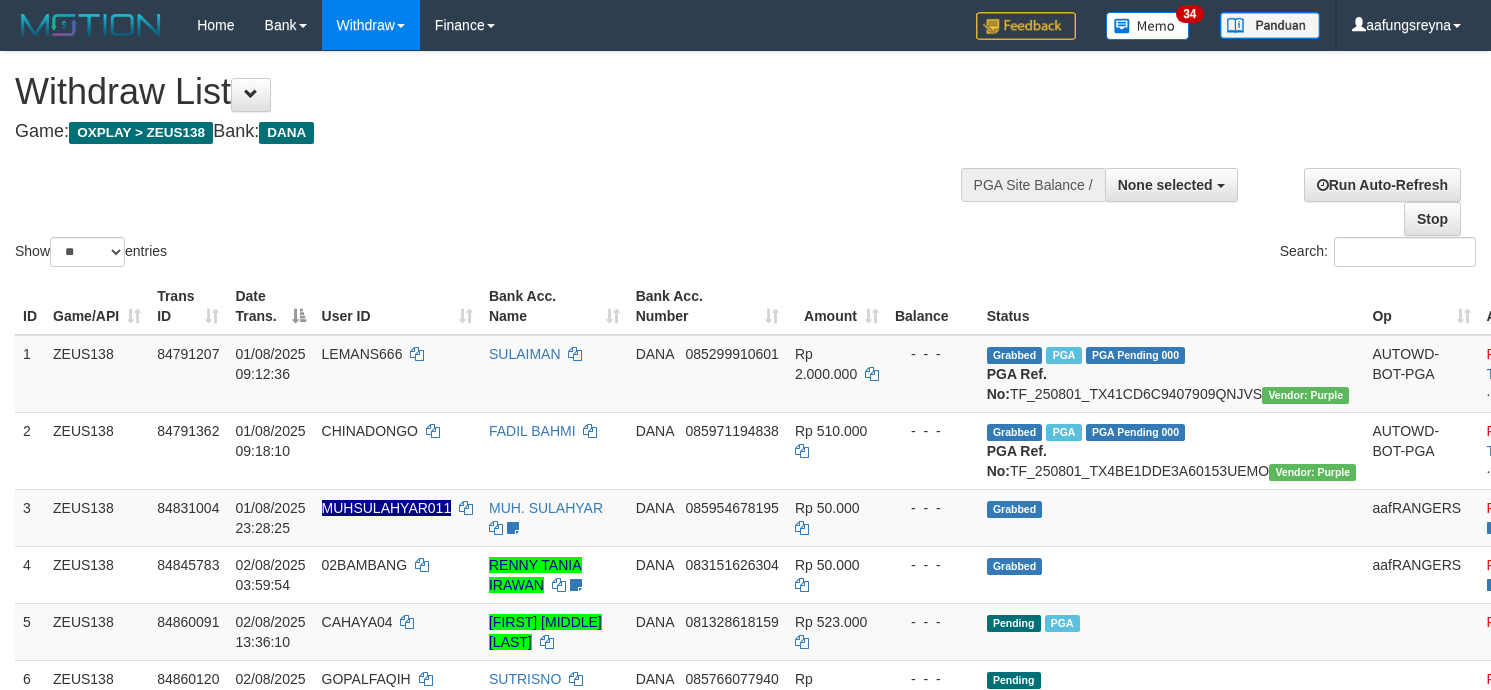 select 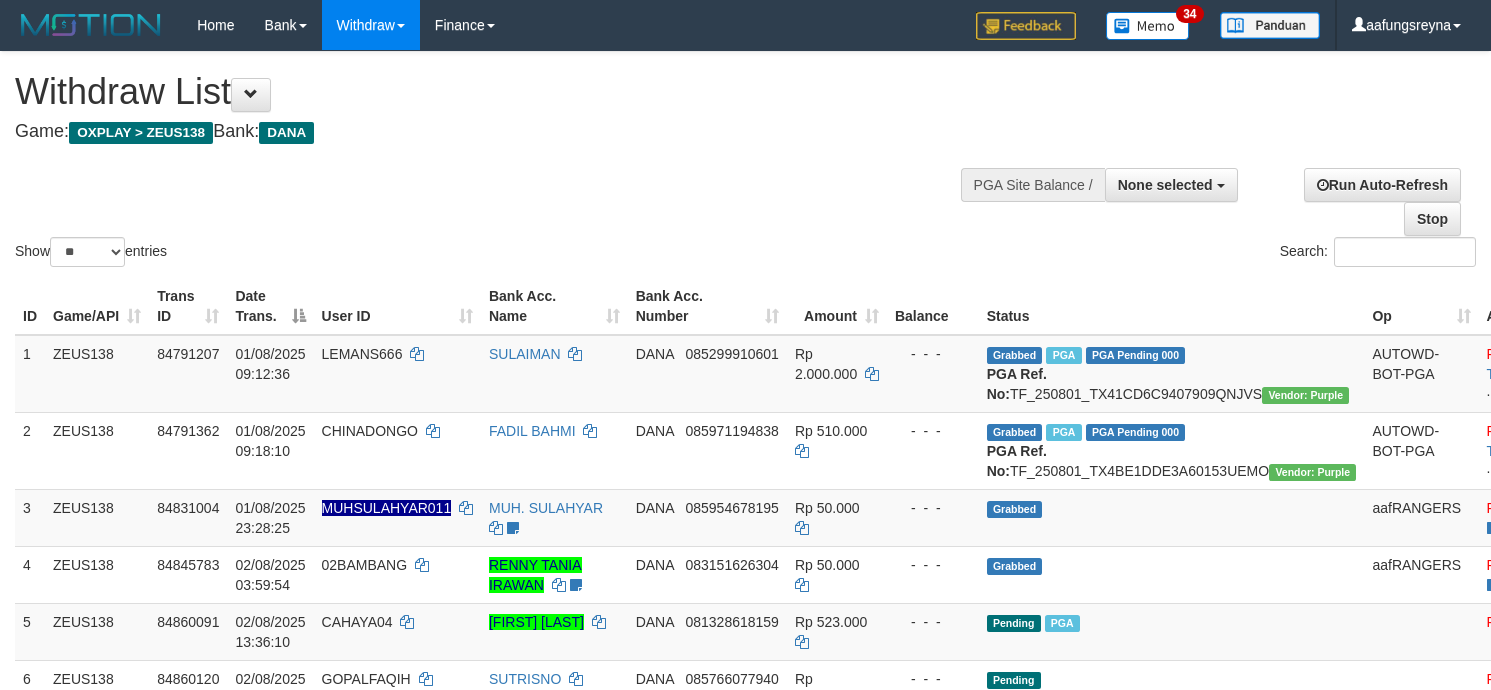 select 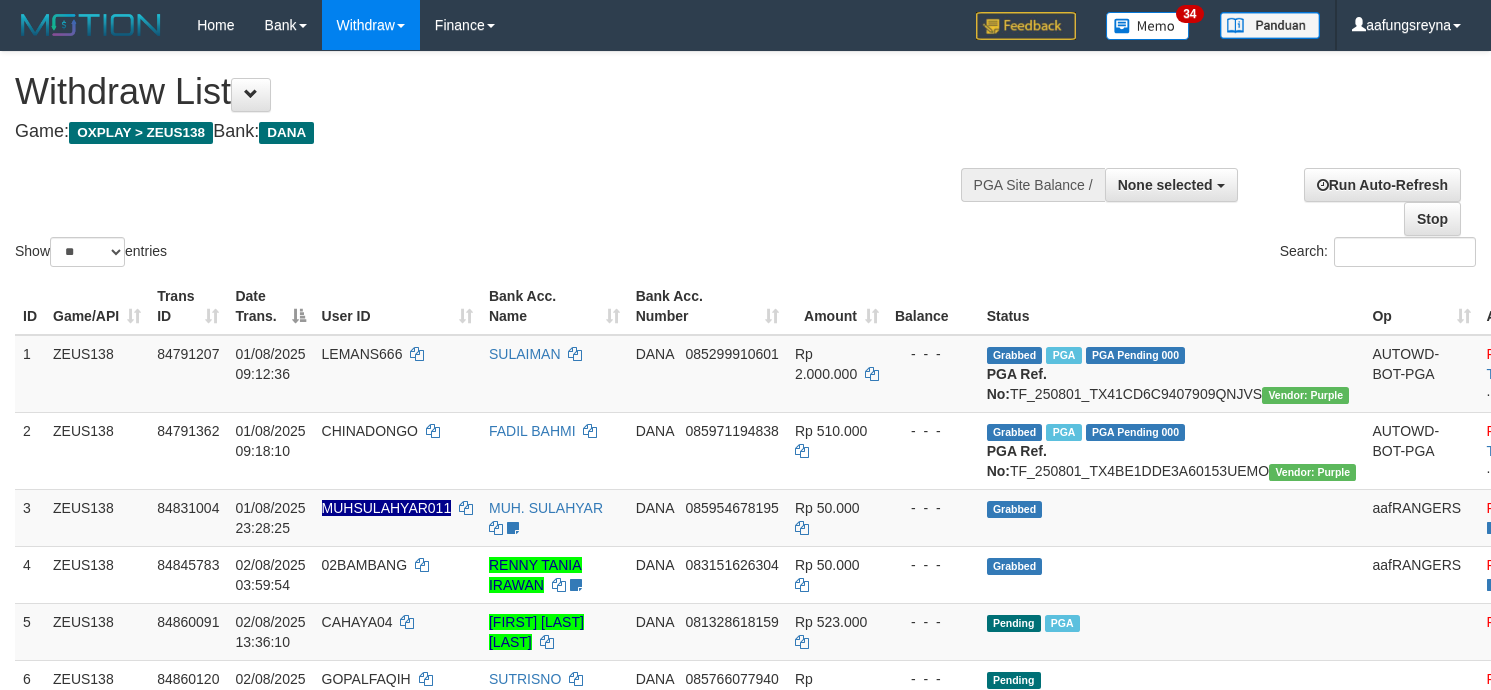 select 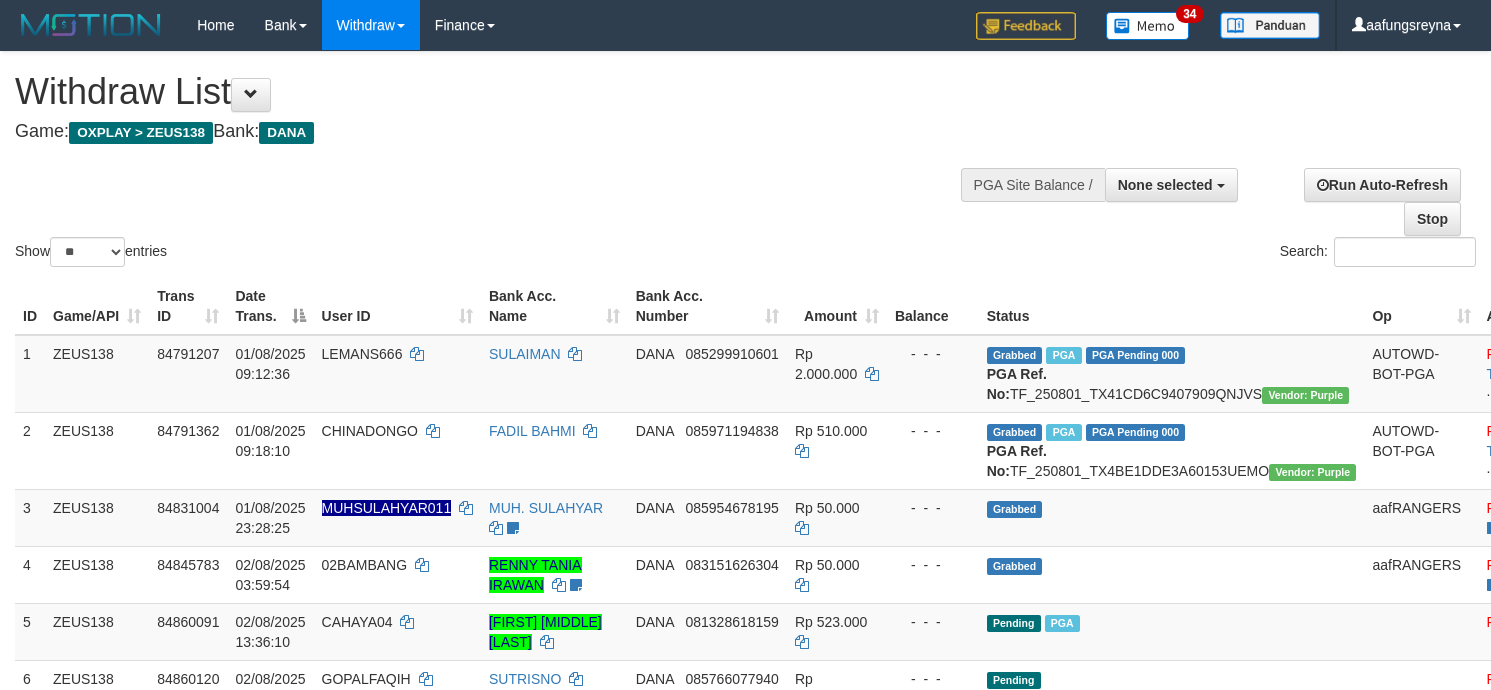 select 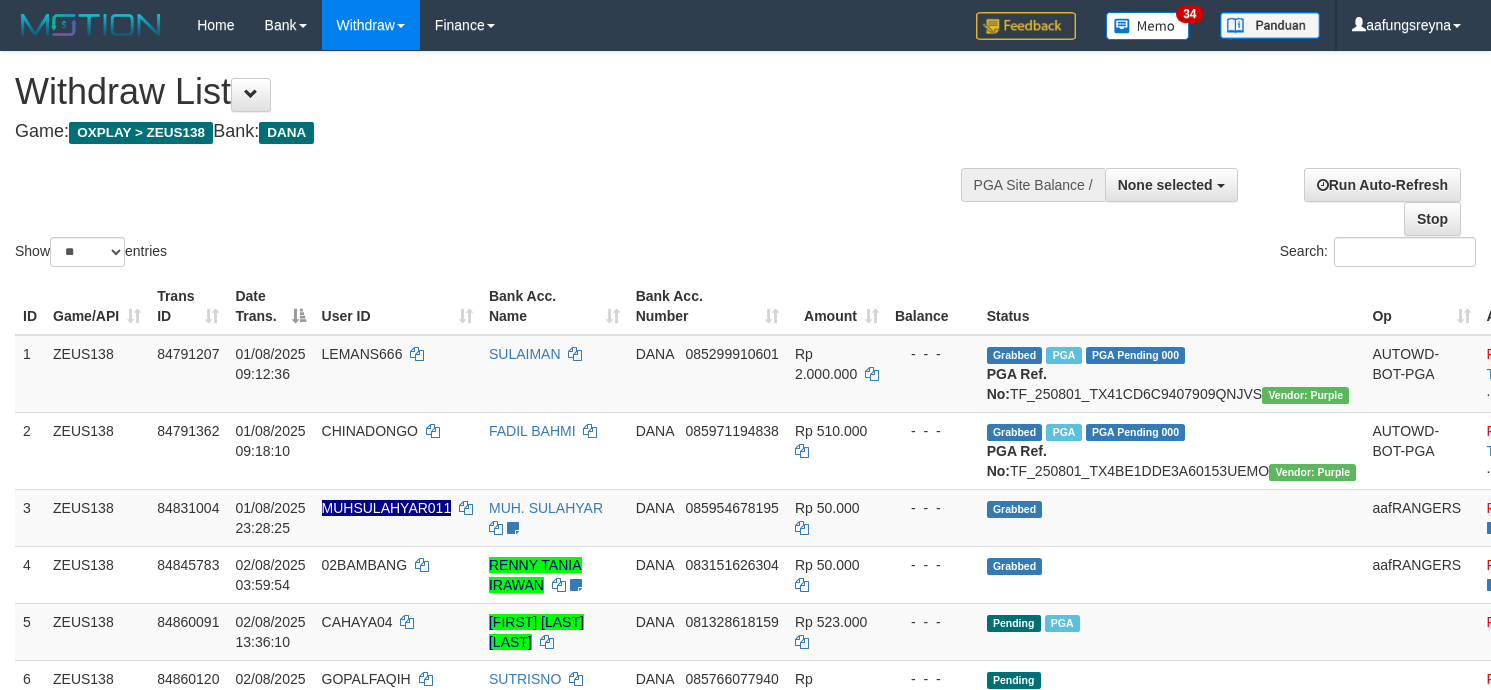 select 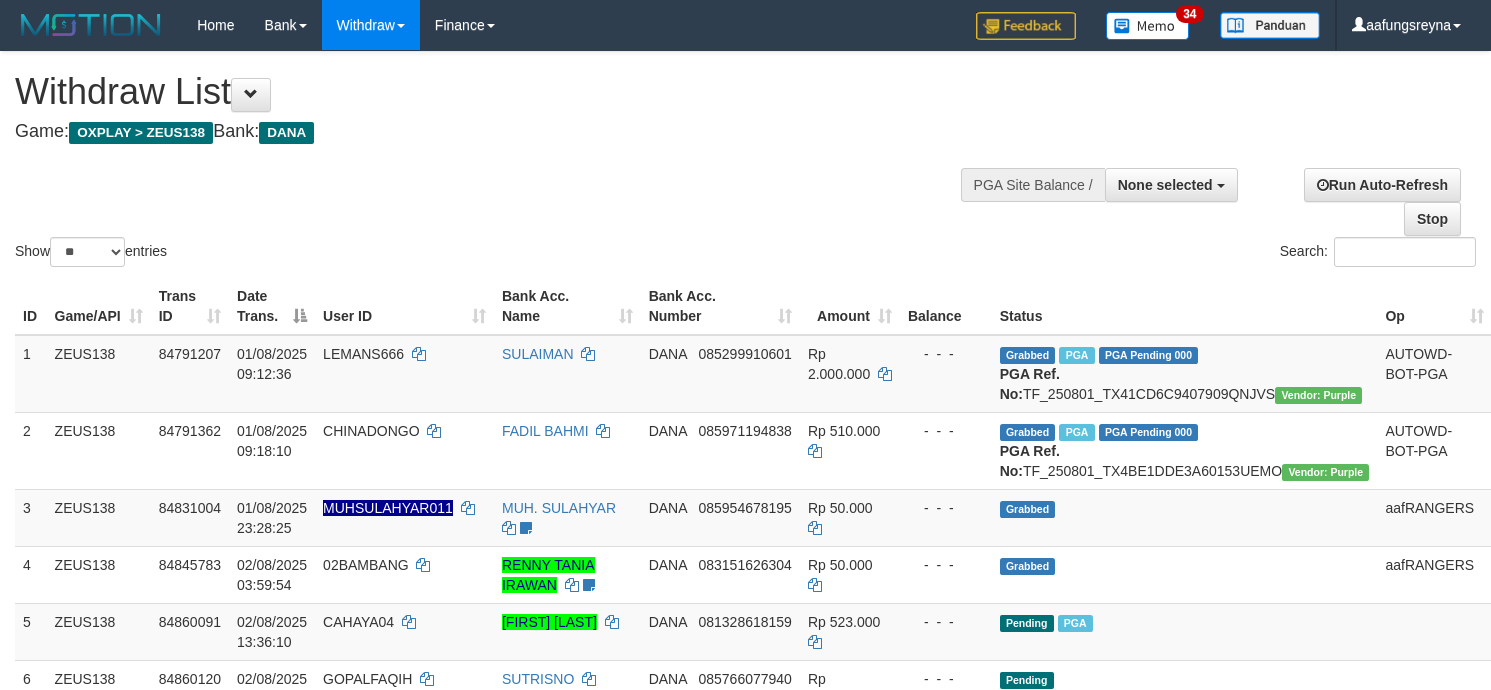 select 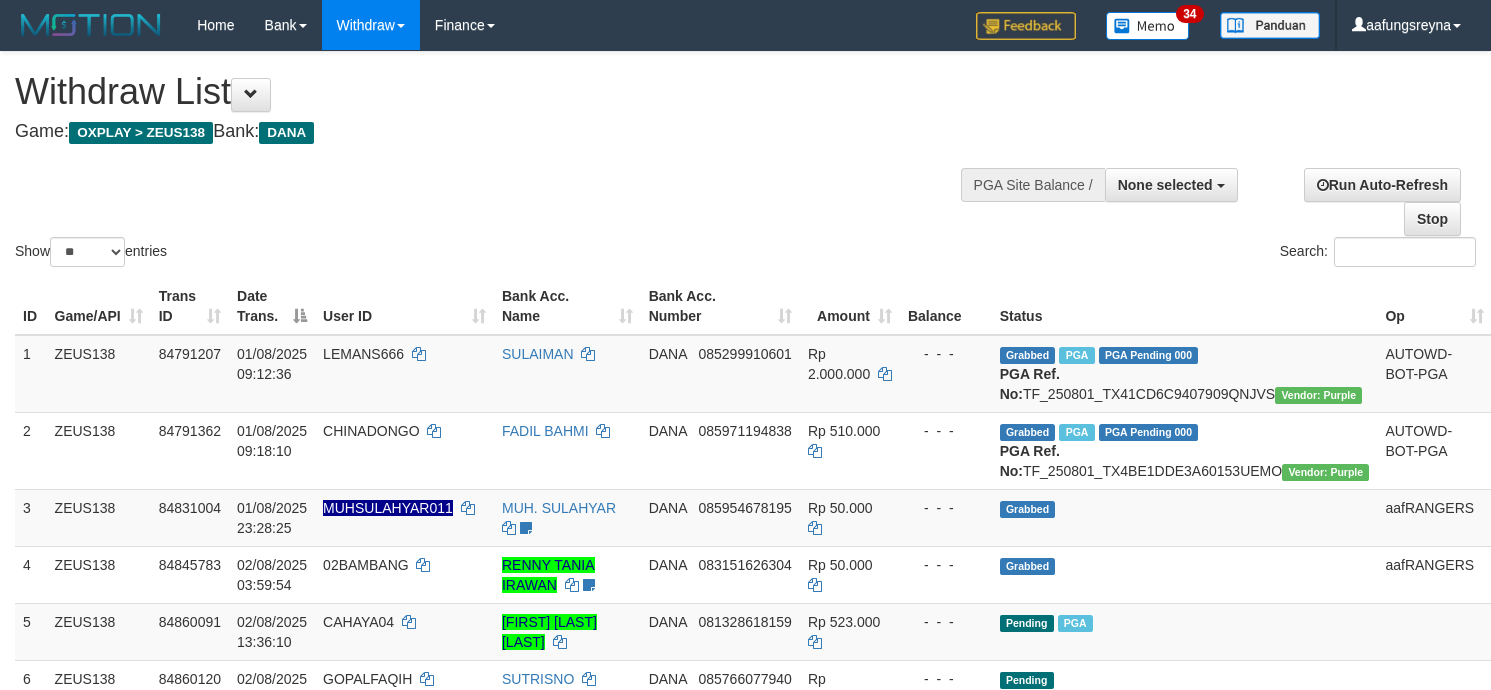 select 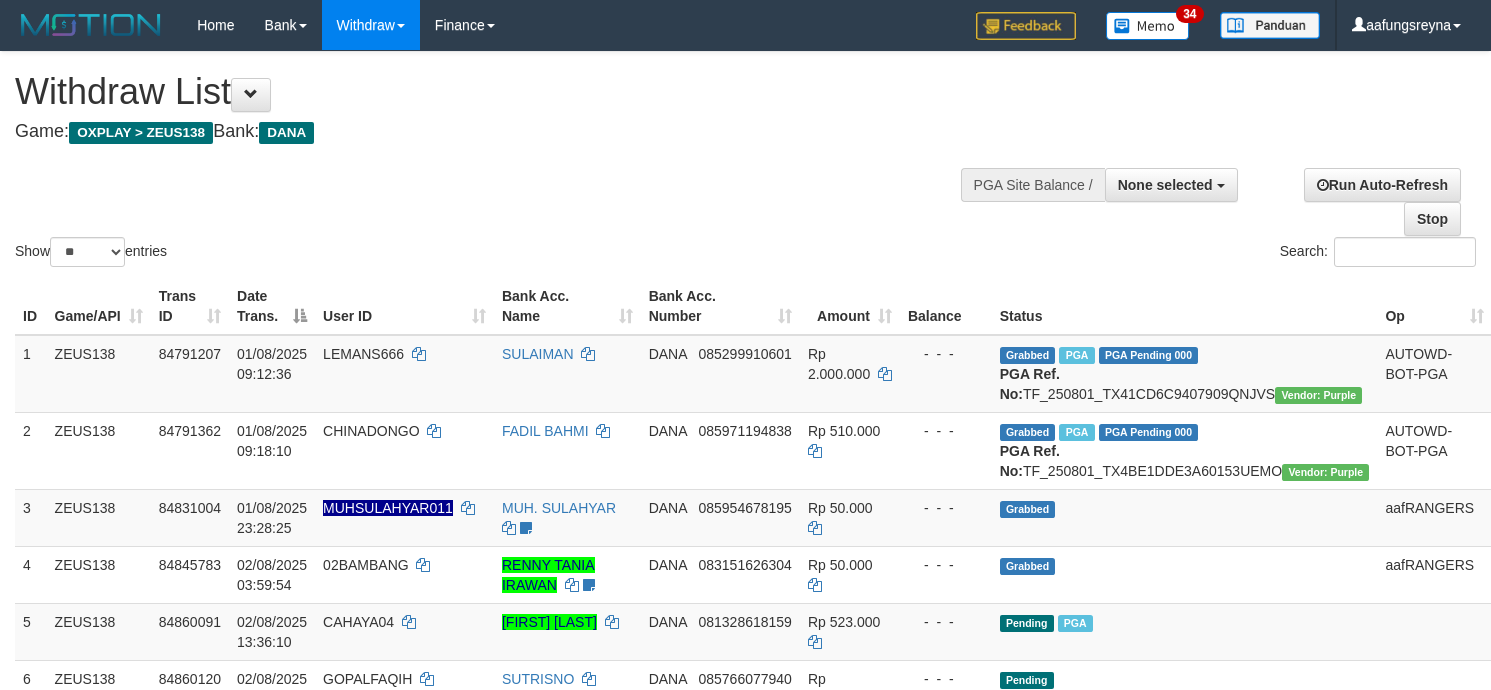 select 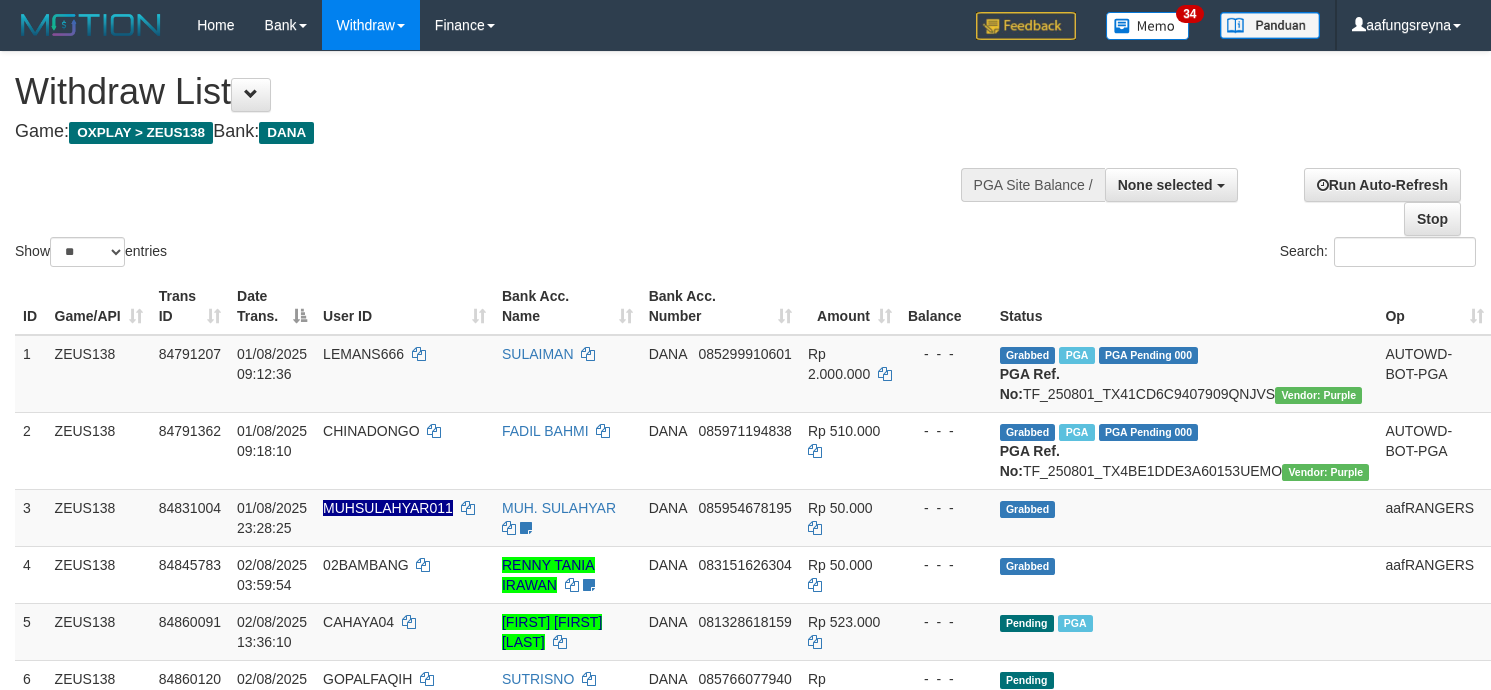 select 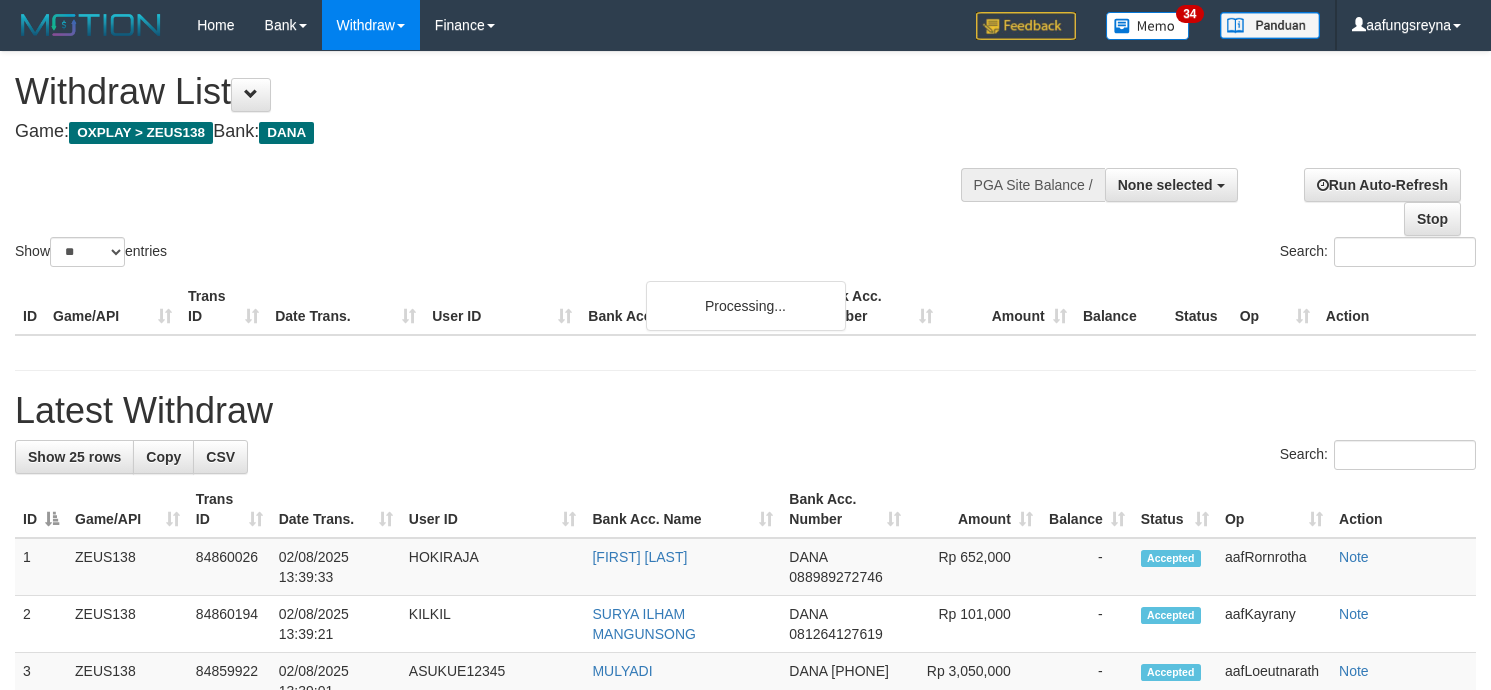 select 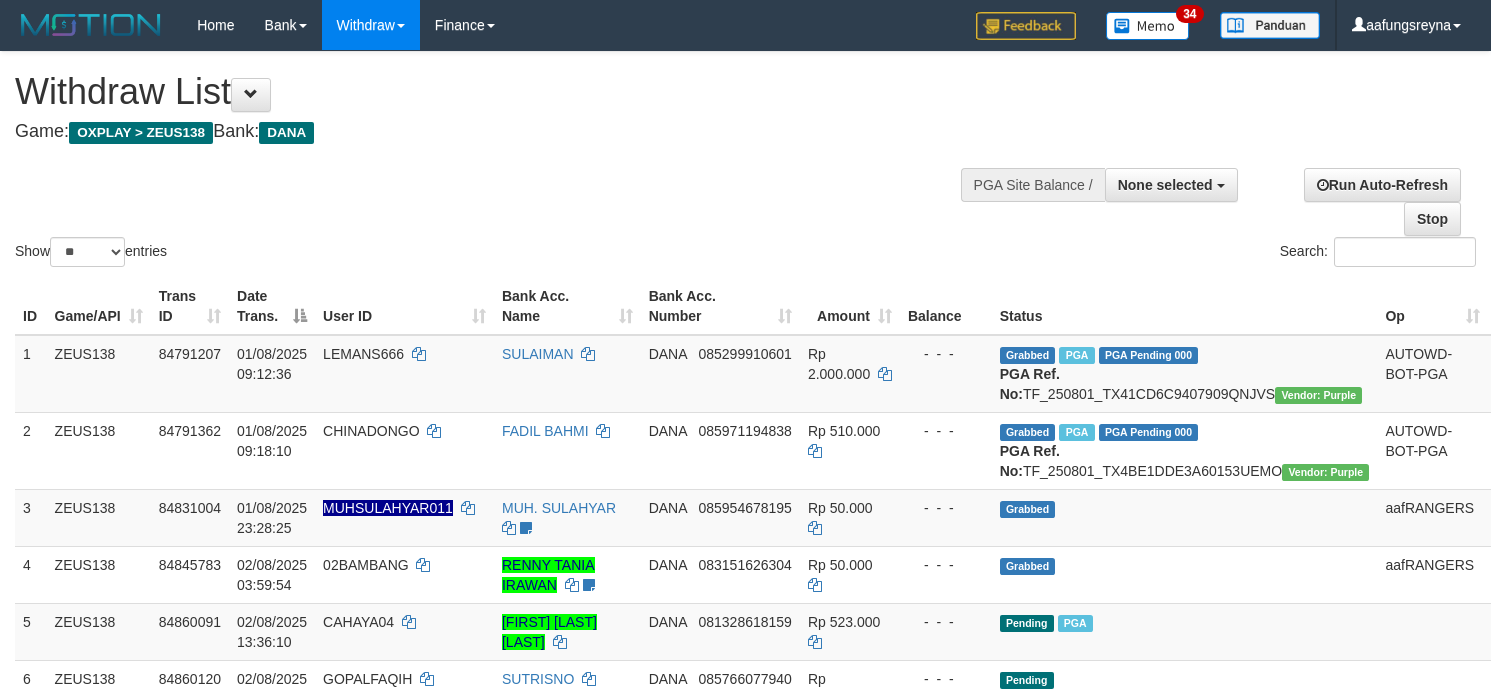 select 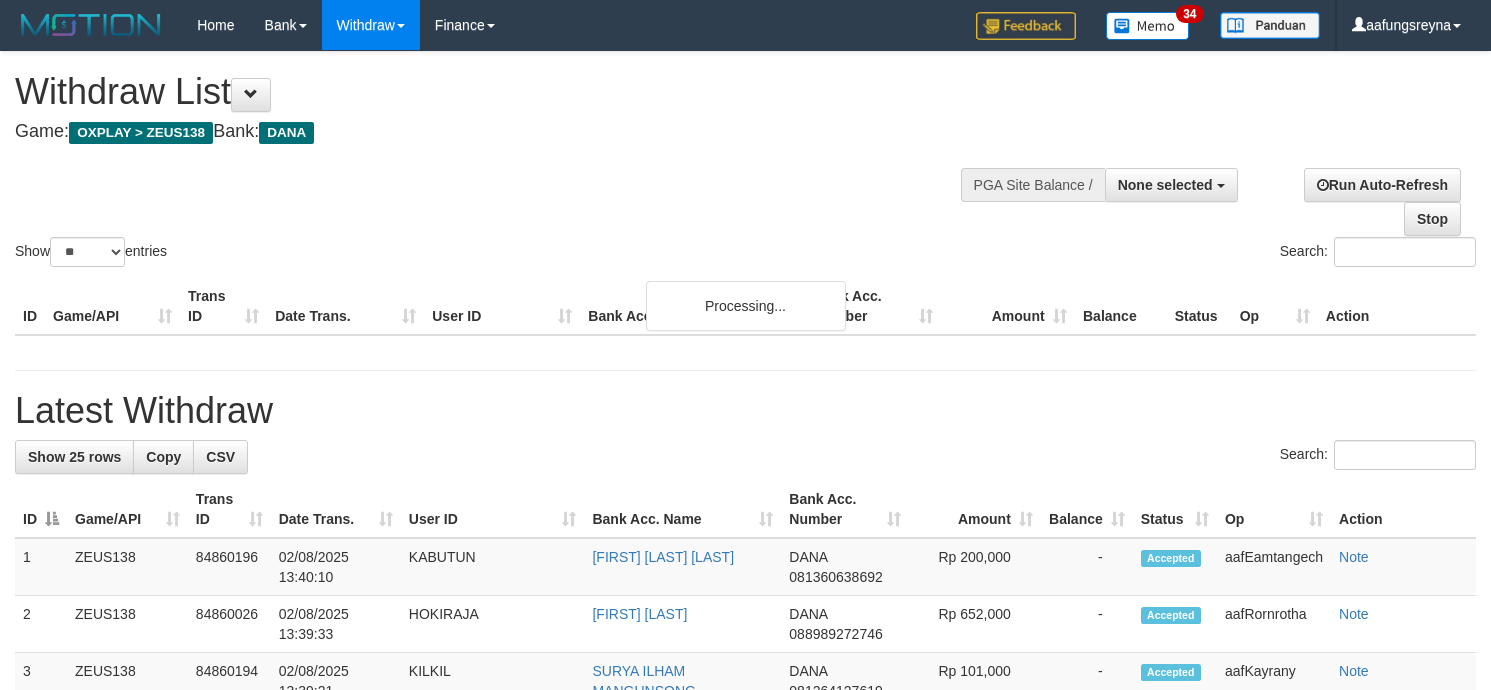 select 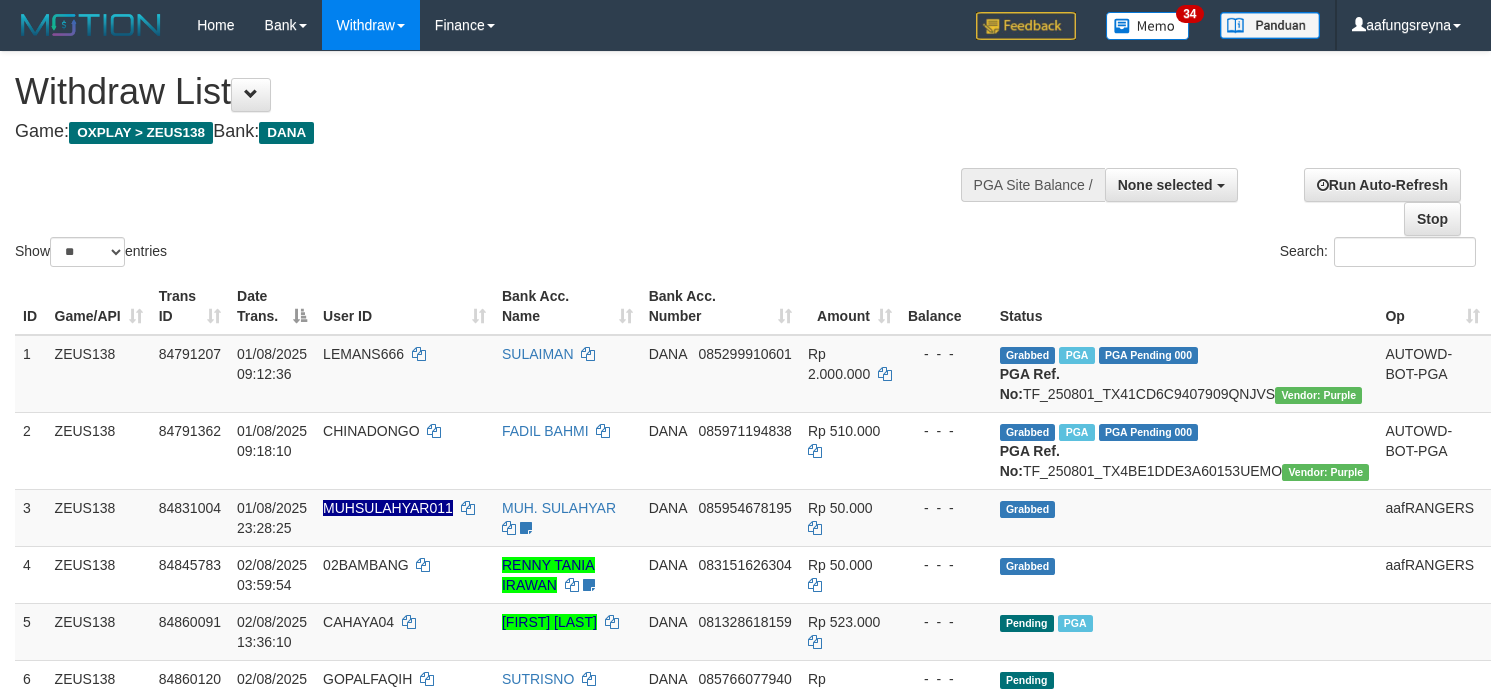 select 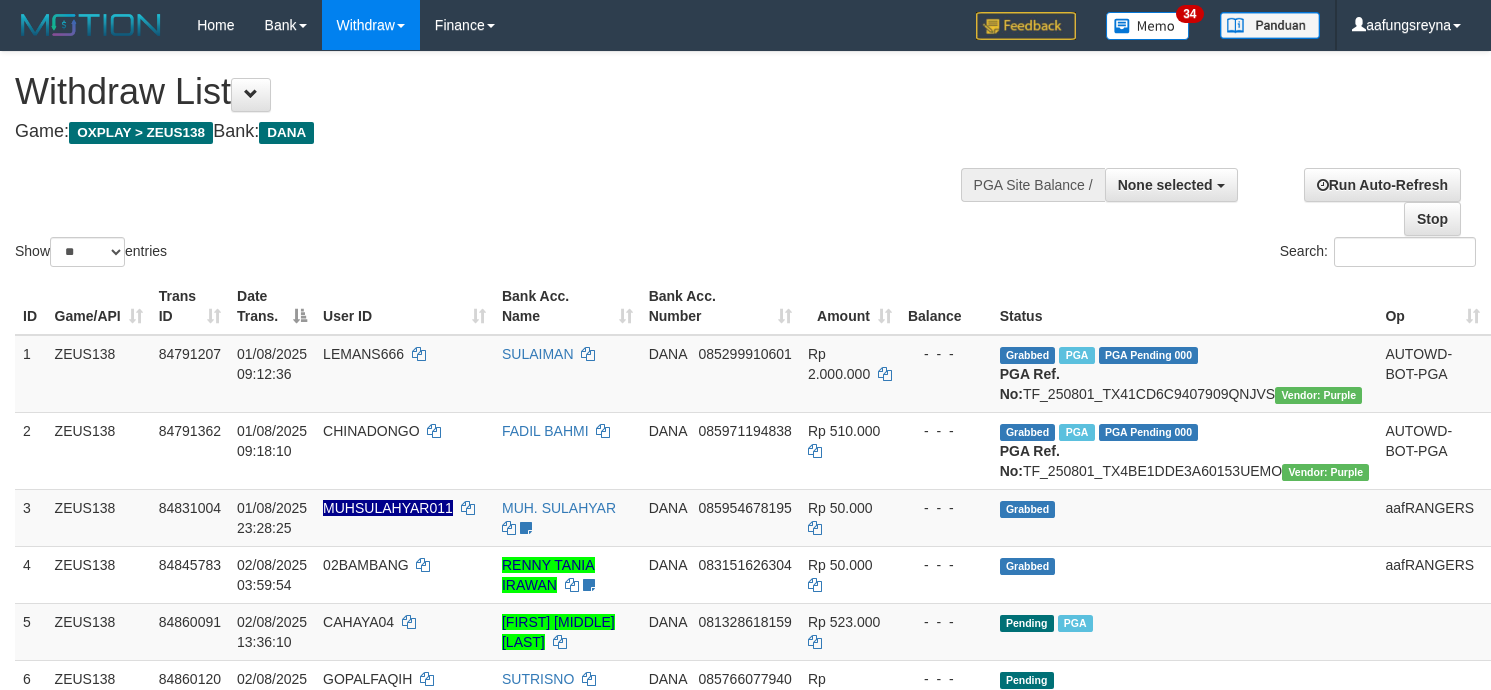 select 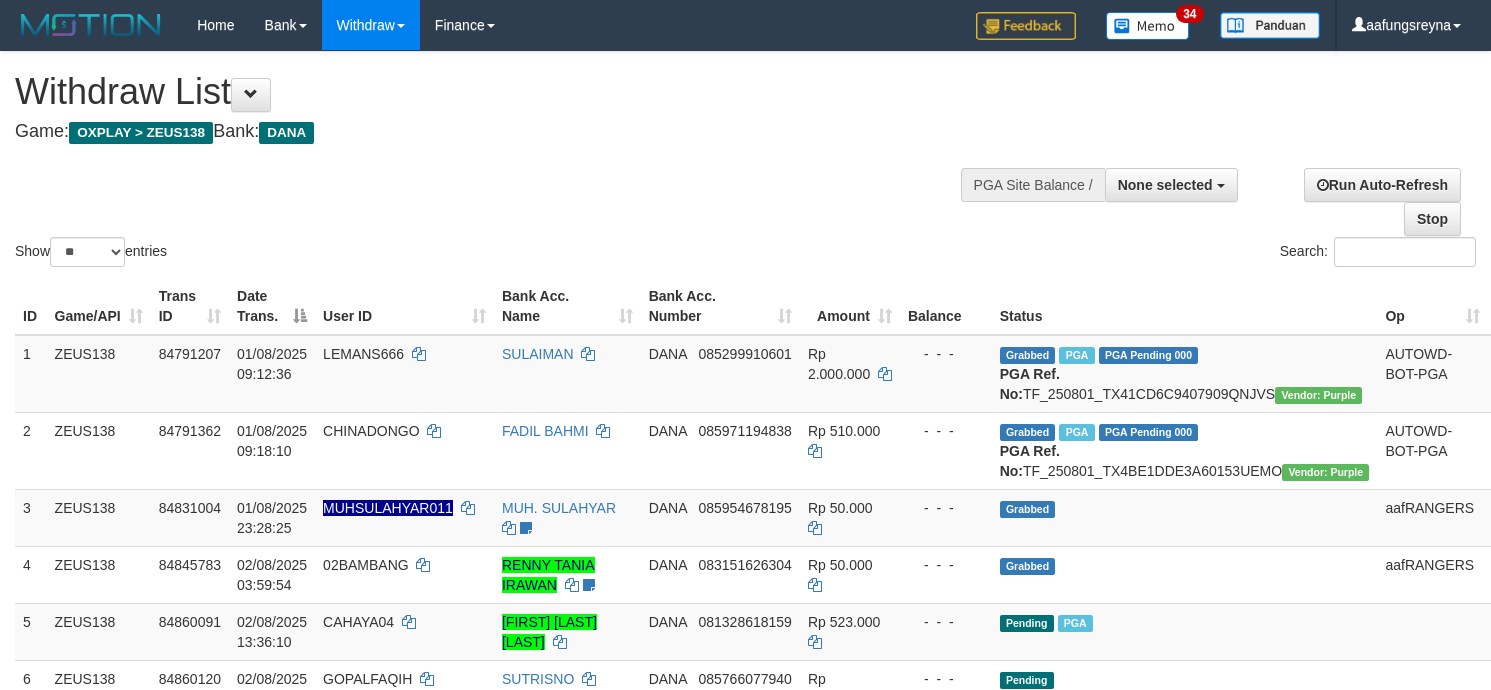 select 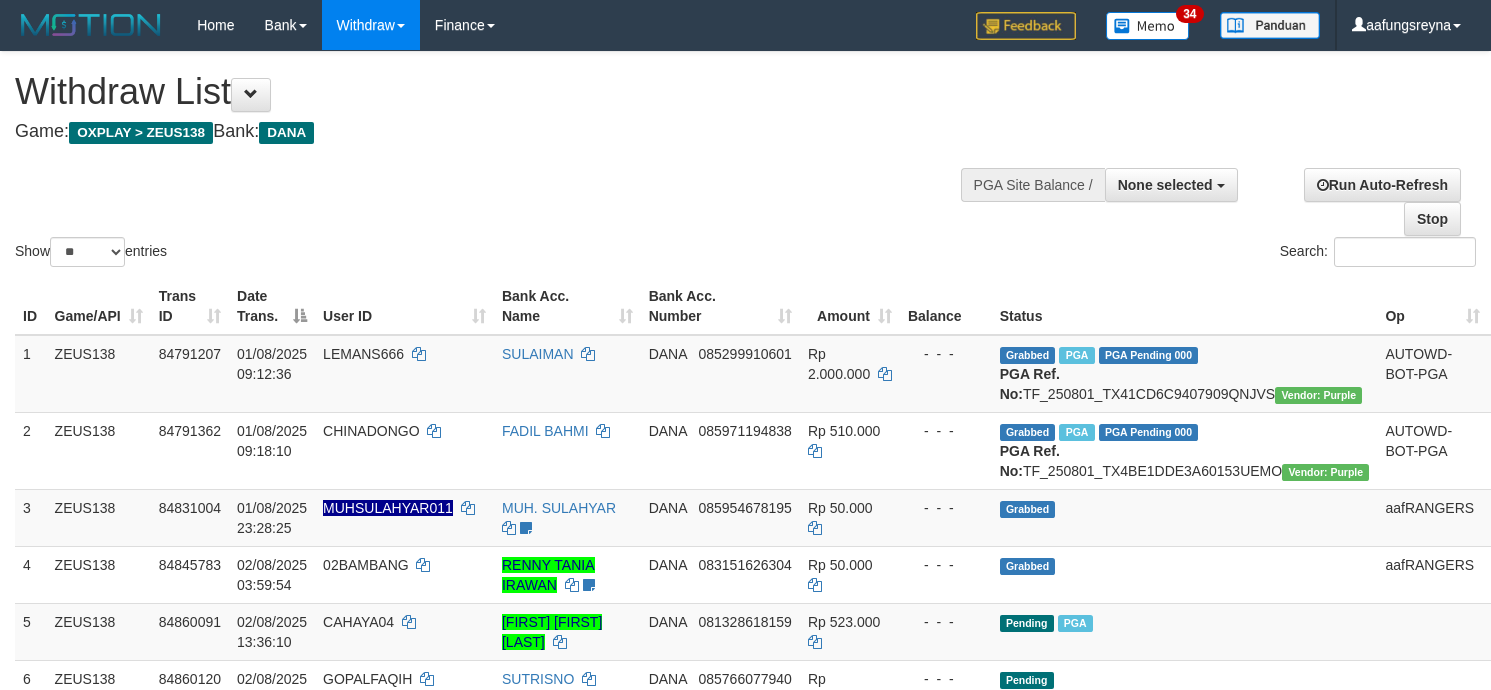 select 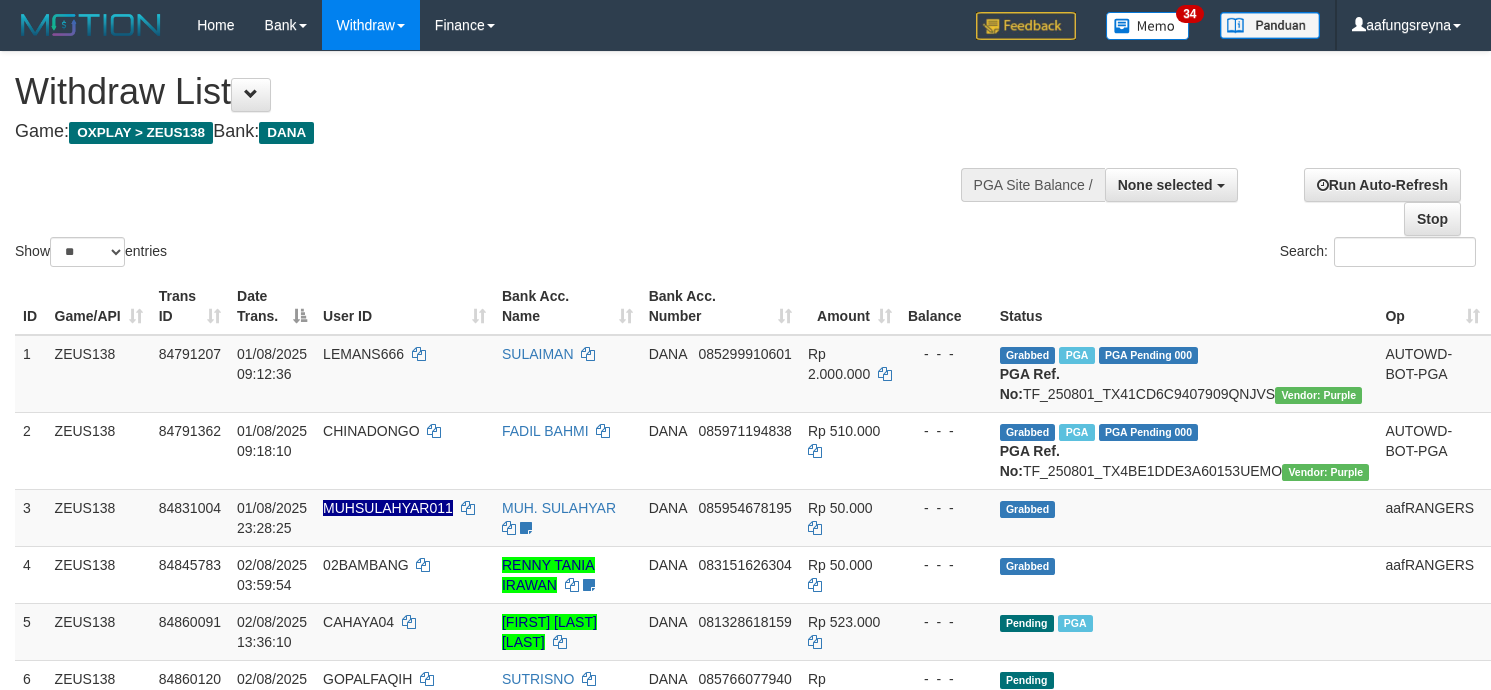 select 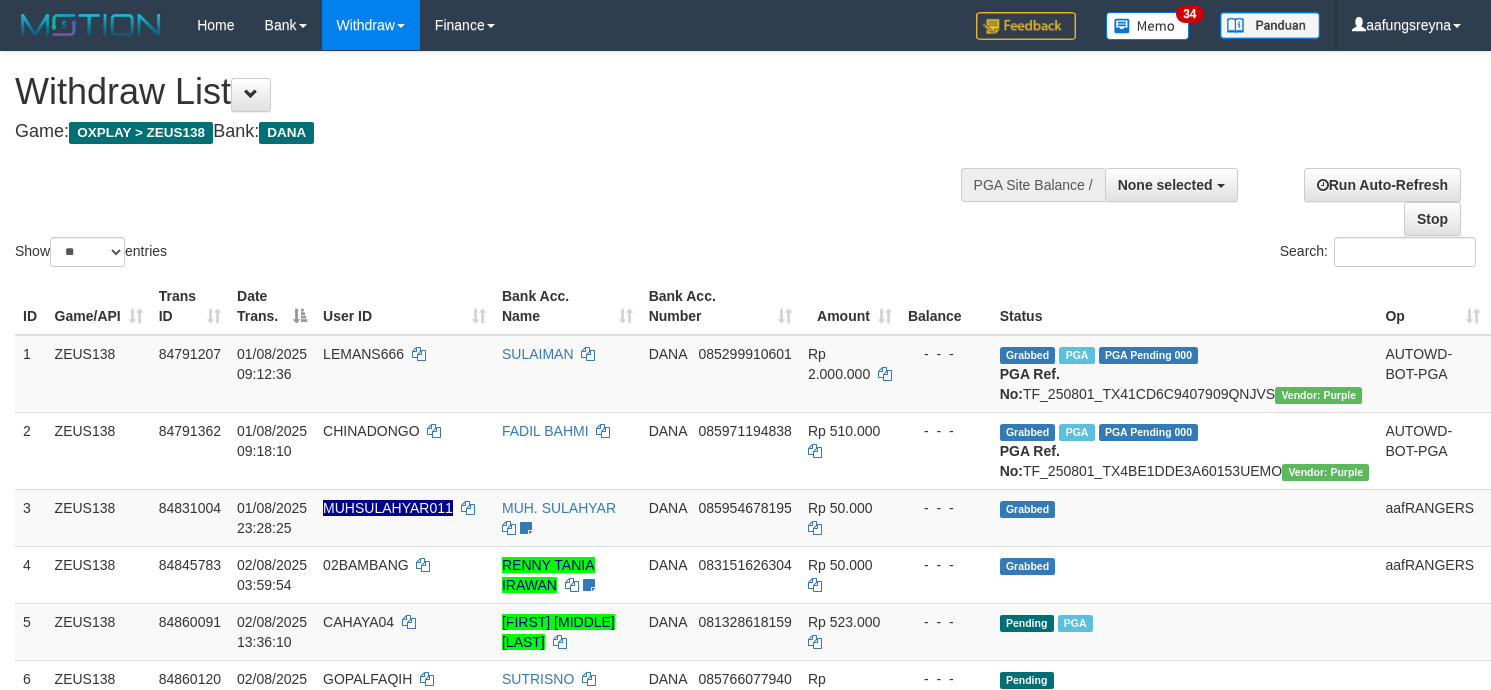 select 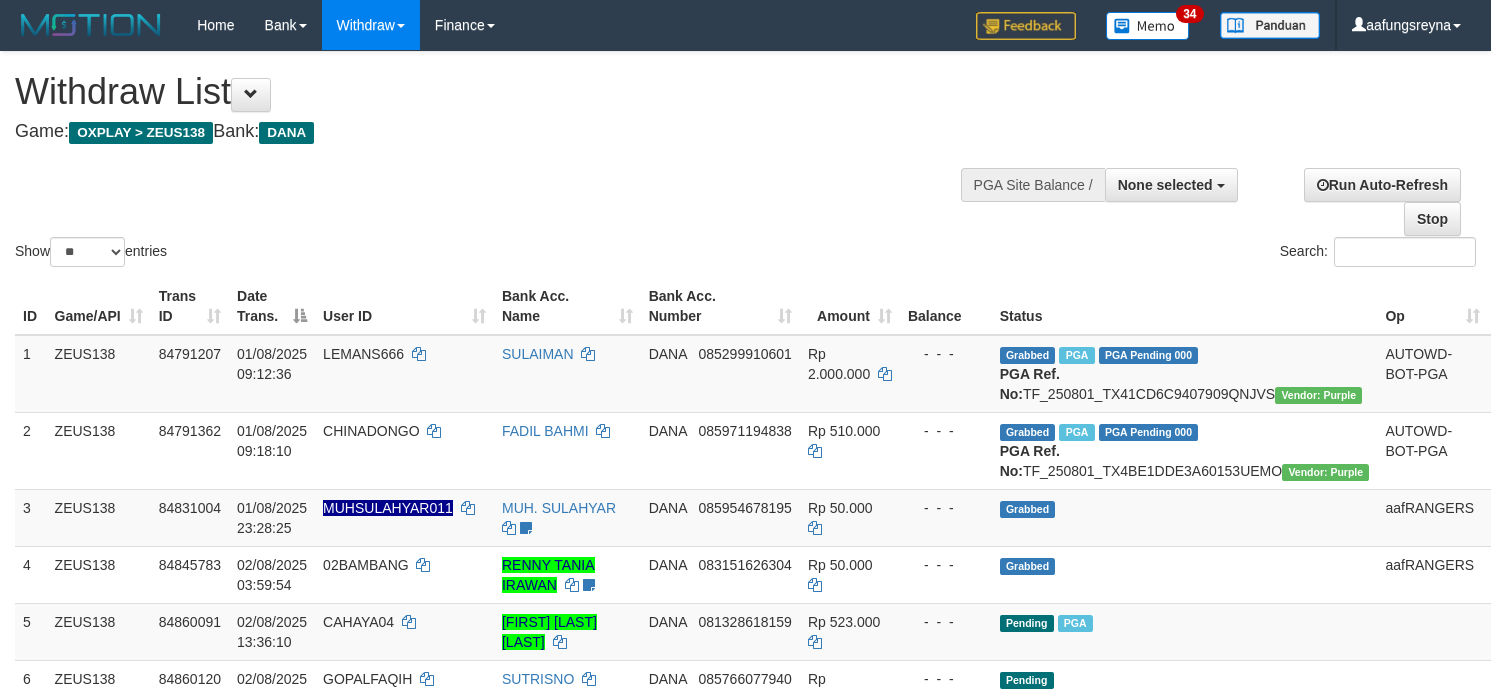 select 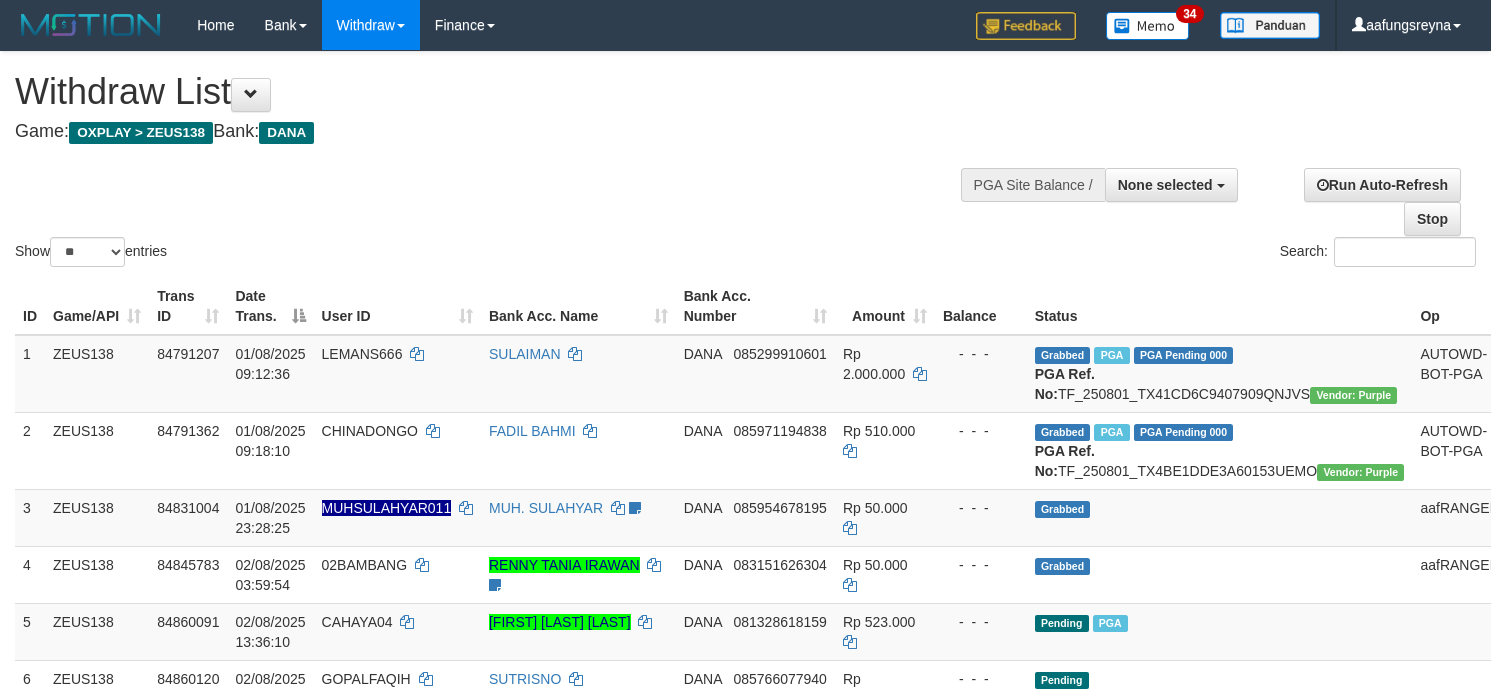 select 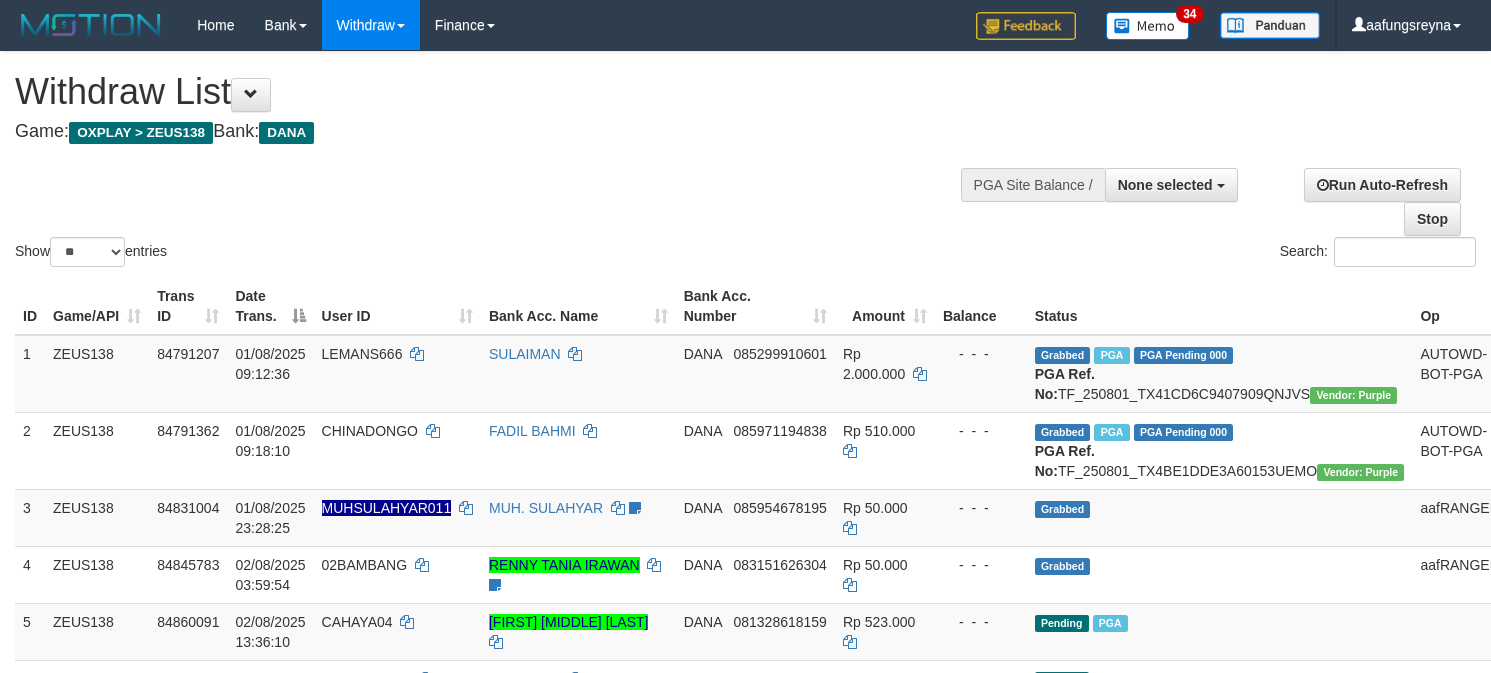 select 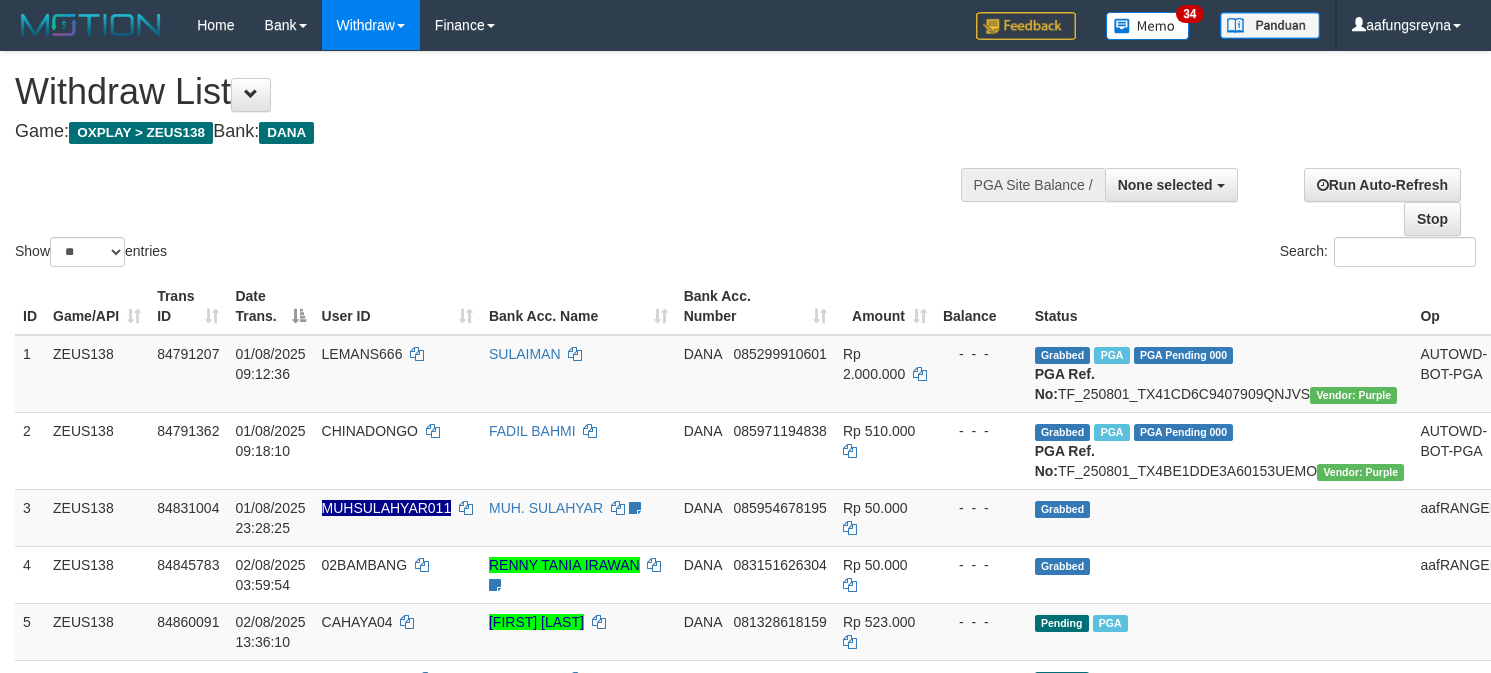 select 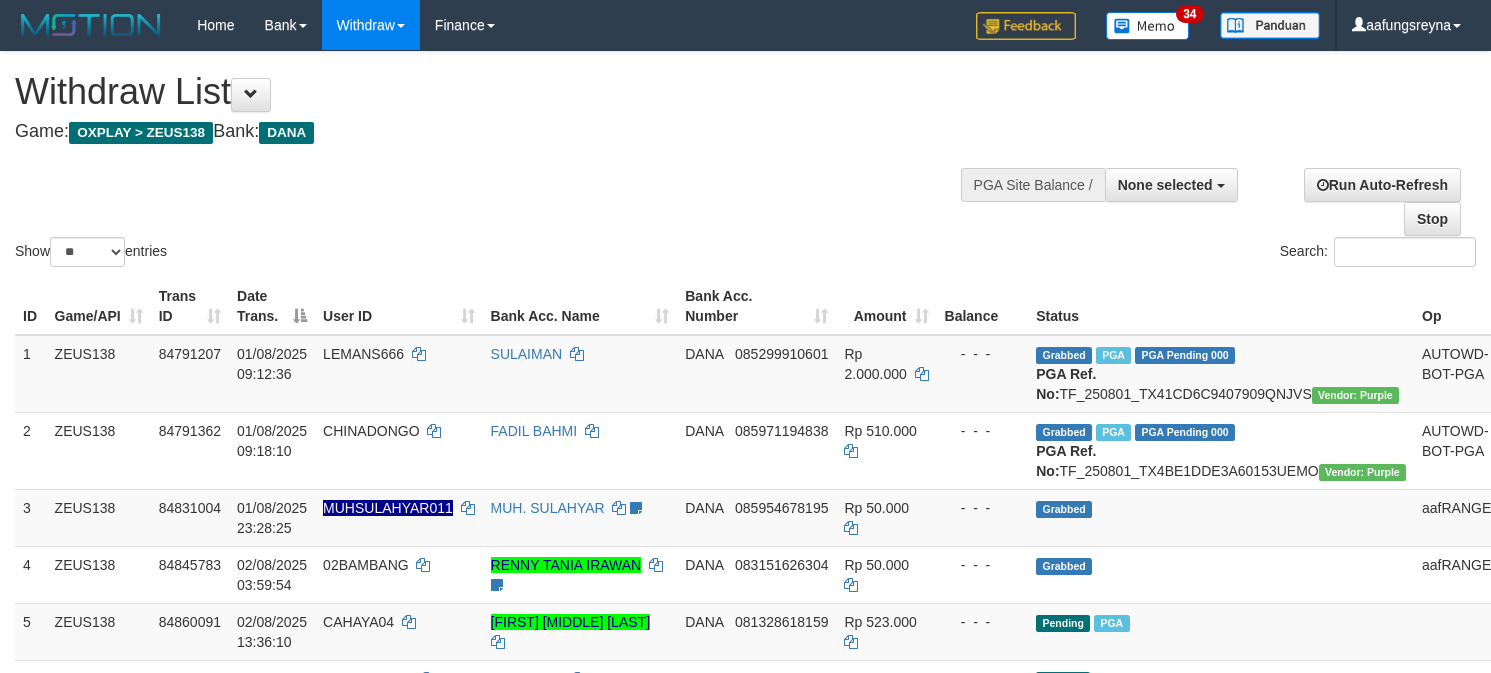 select 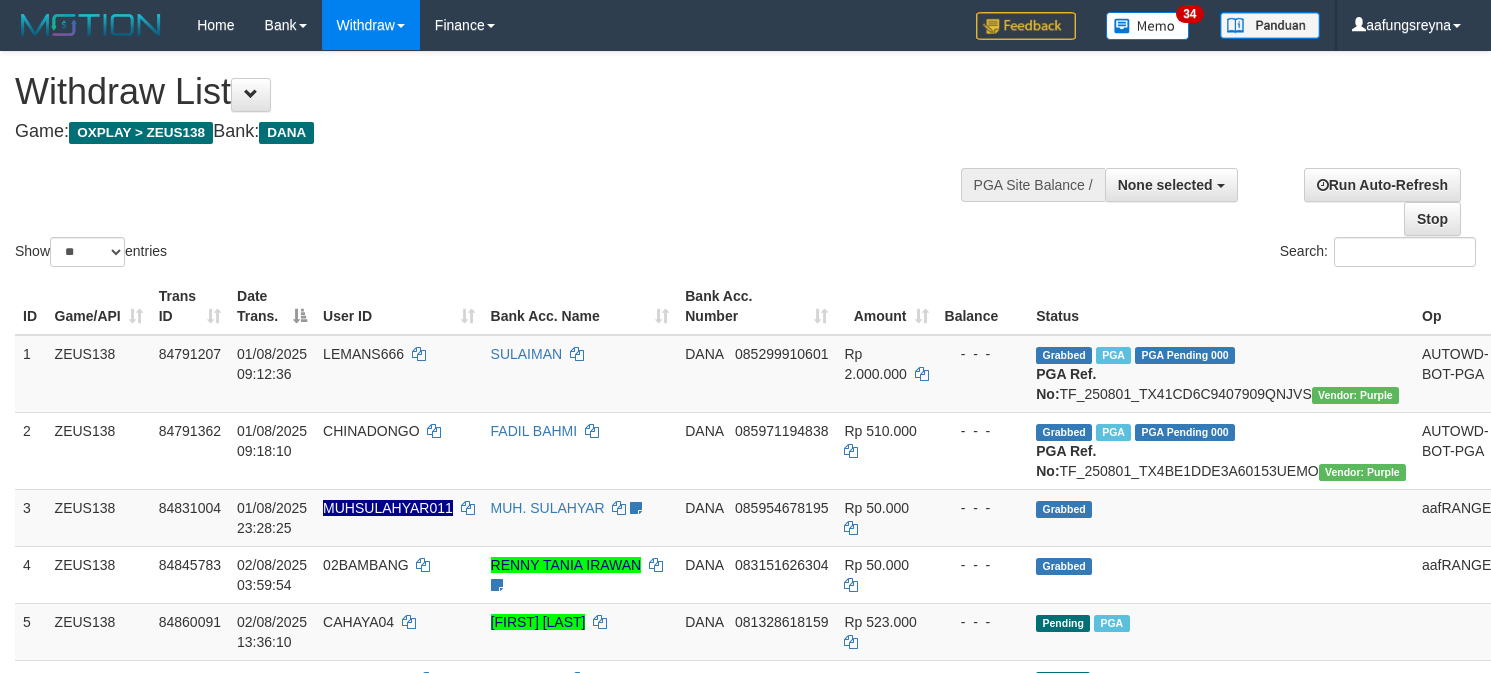 select 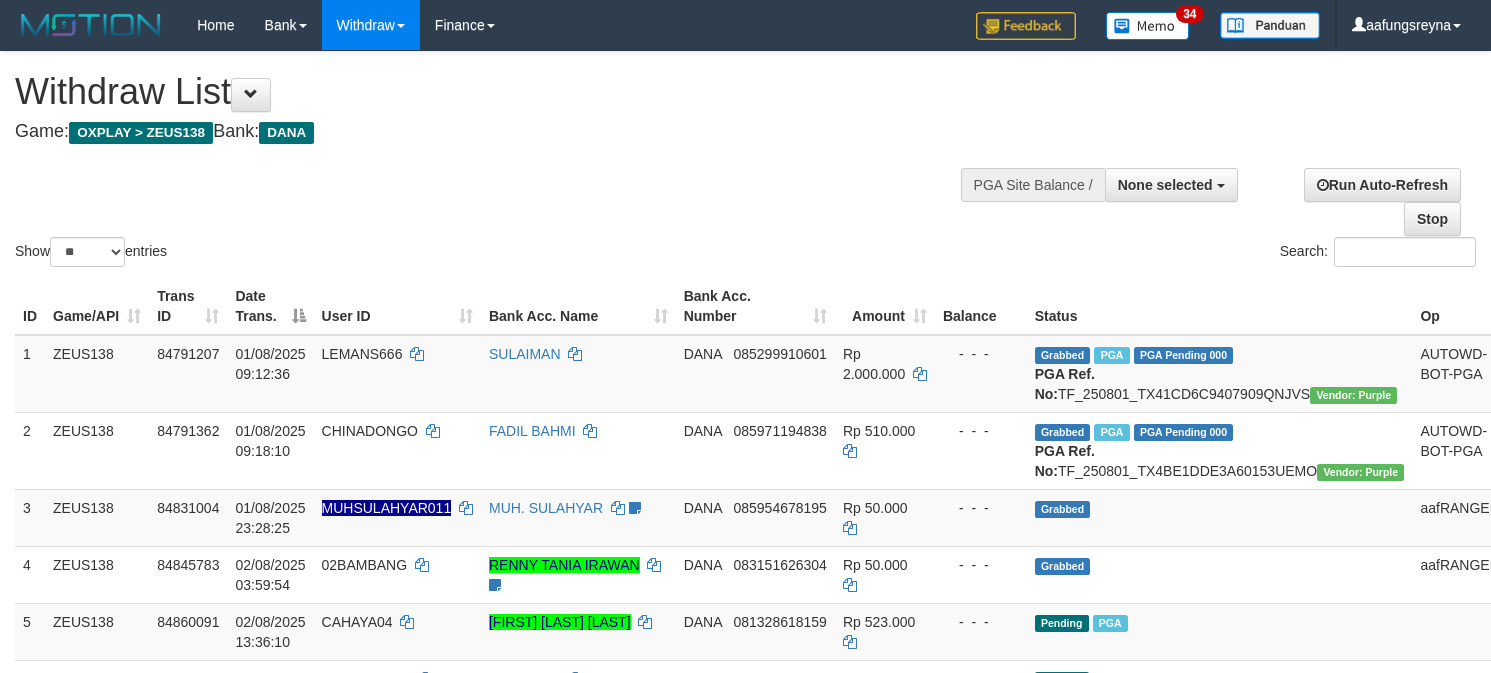 select 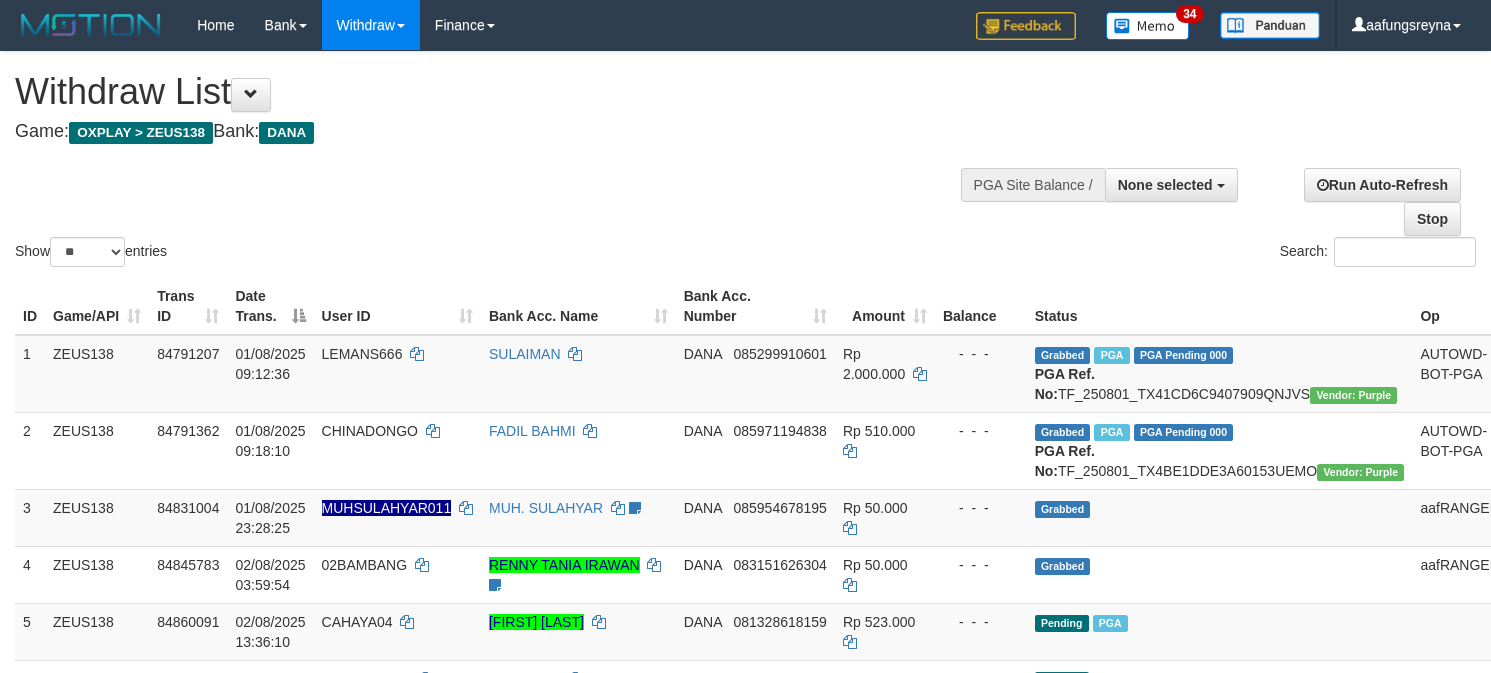 select 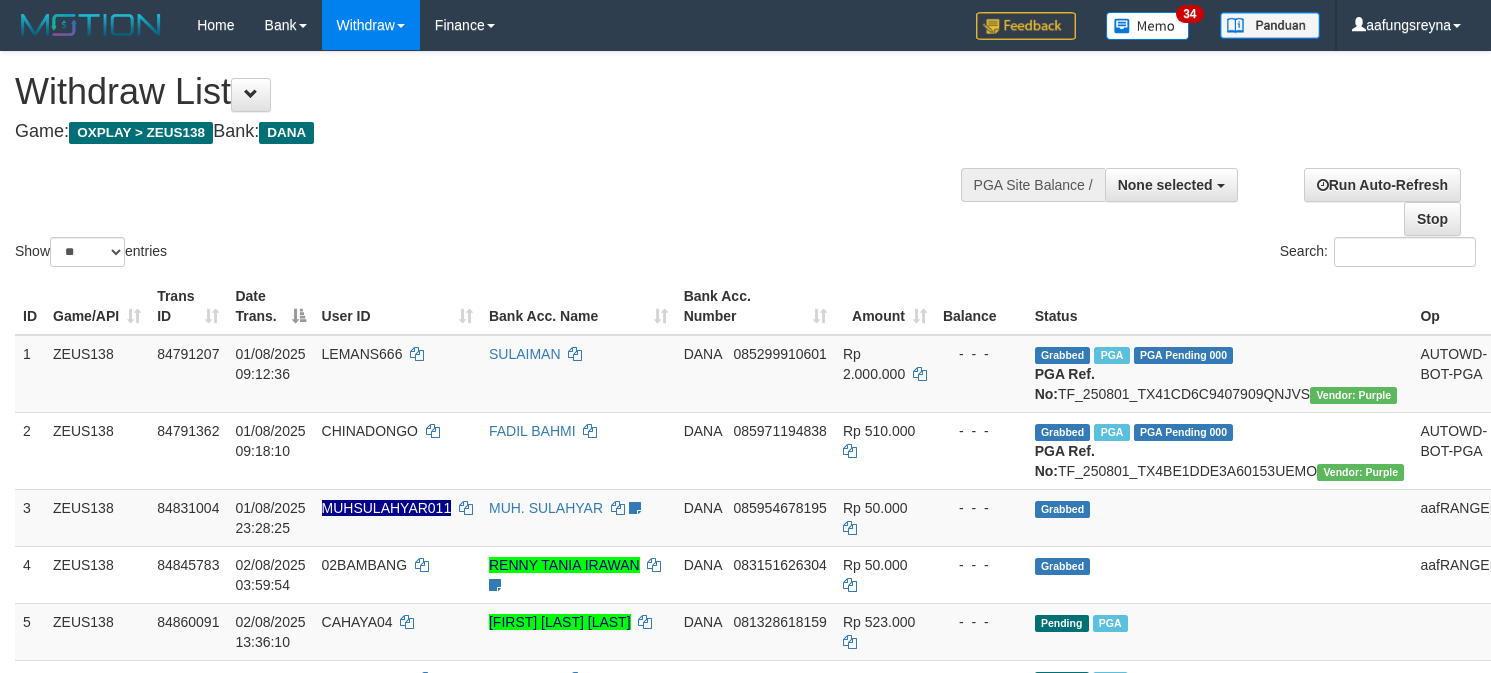 select 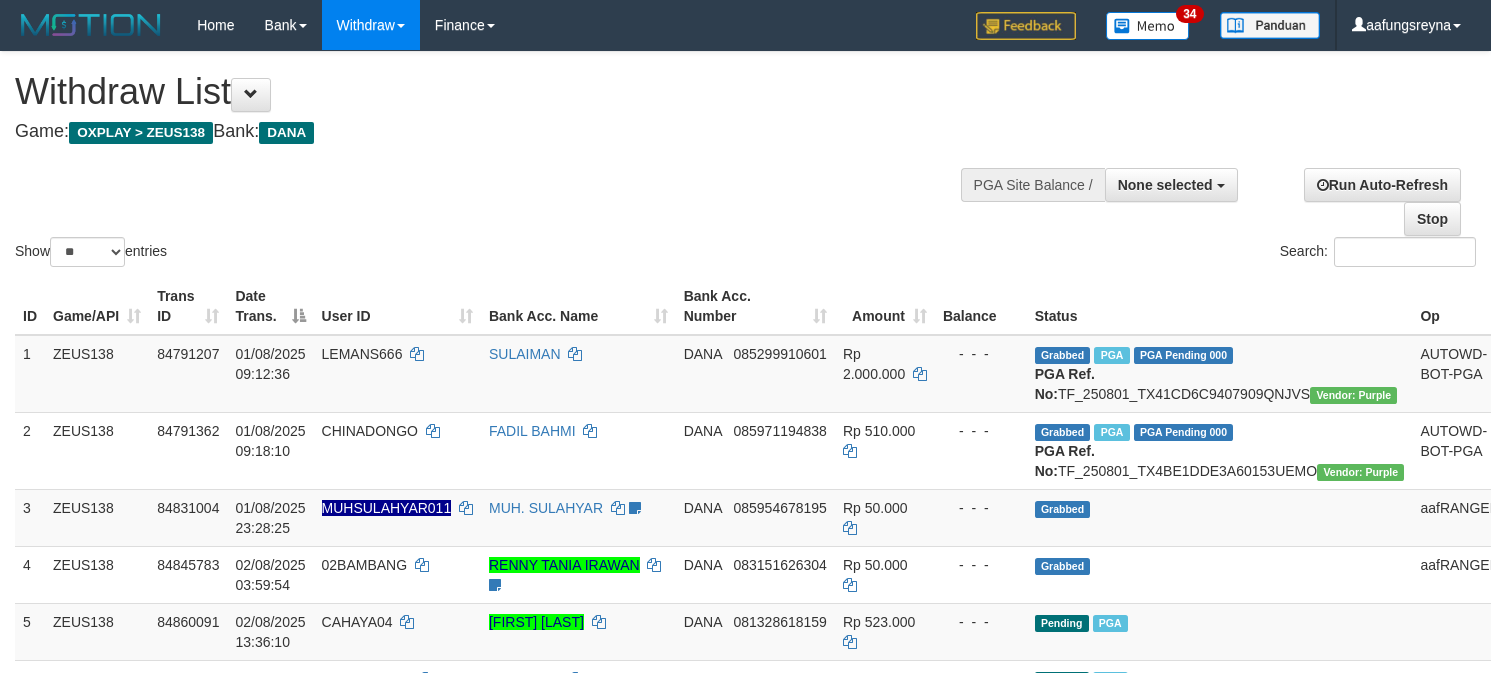 select 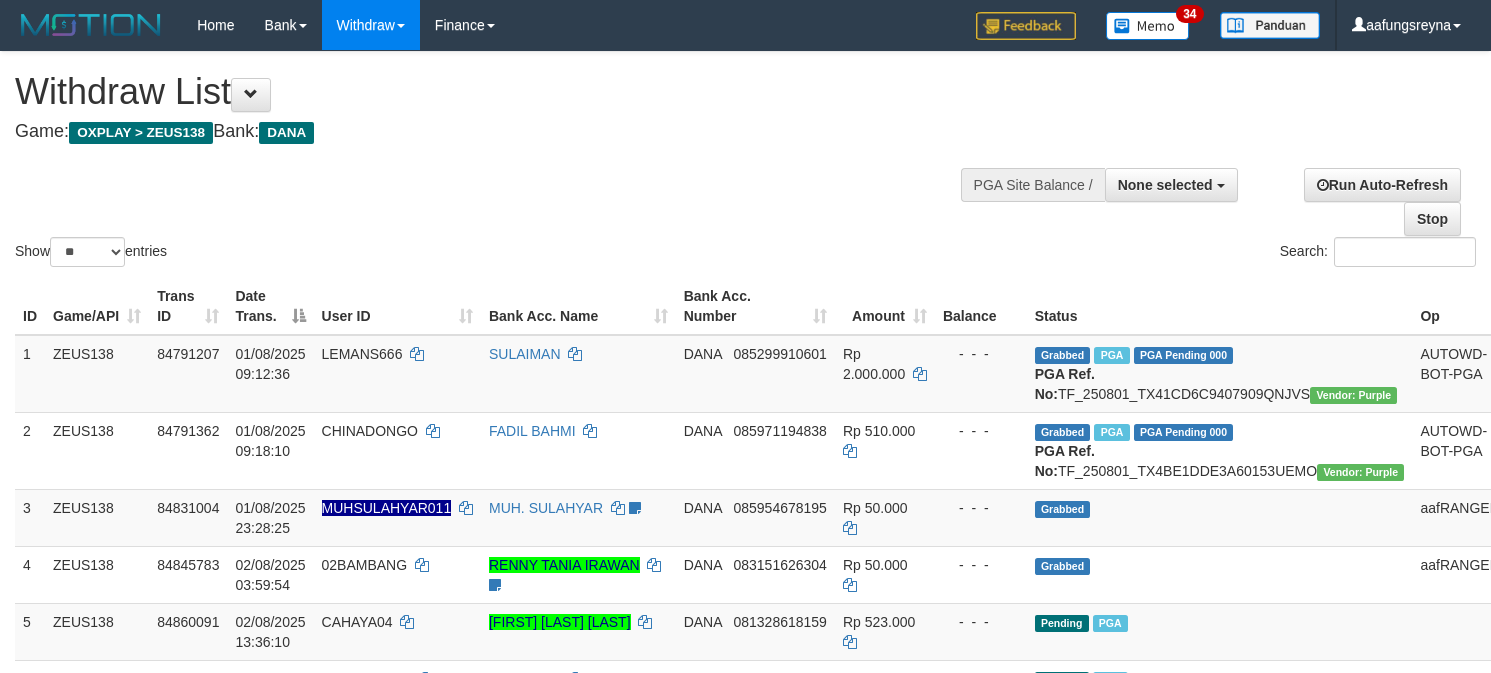 select 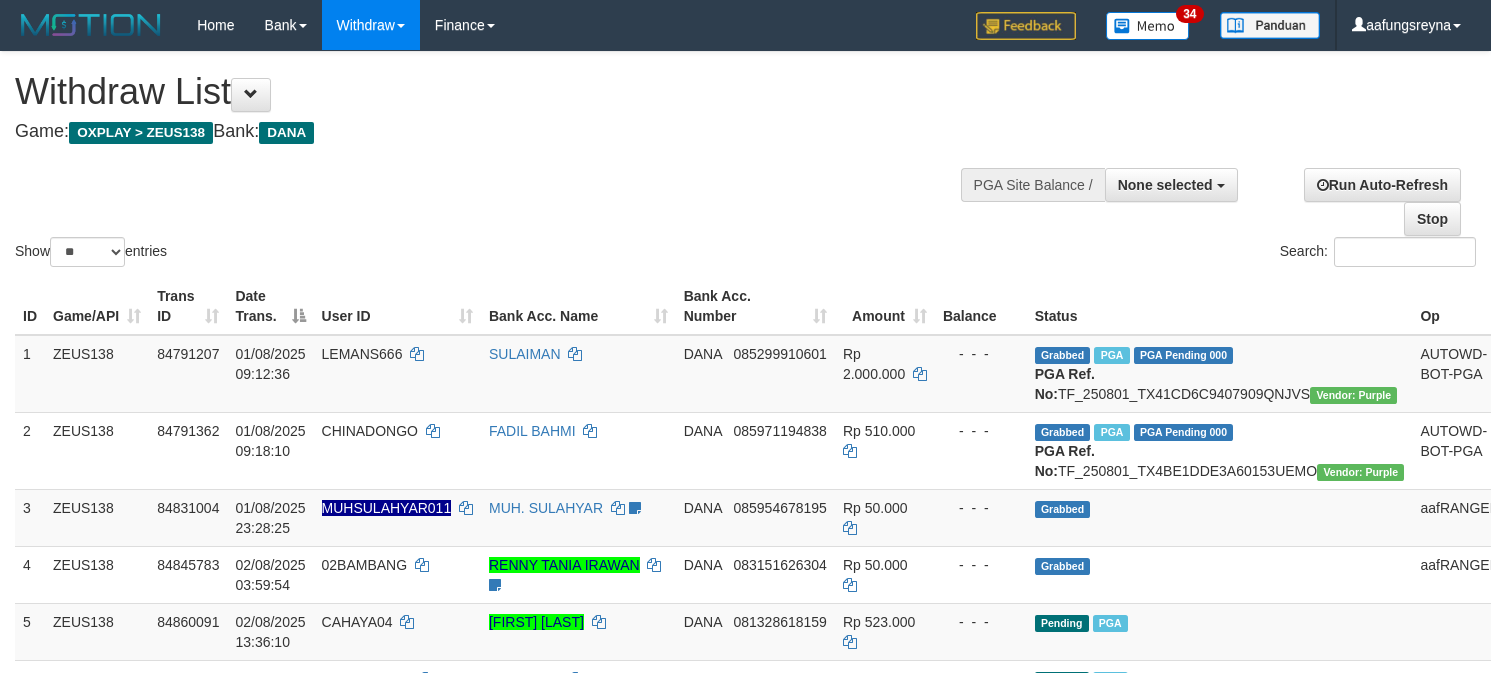select 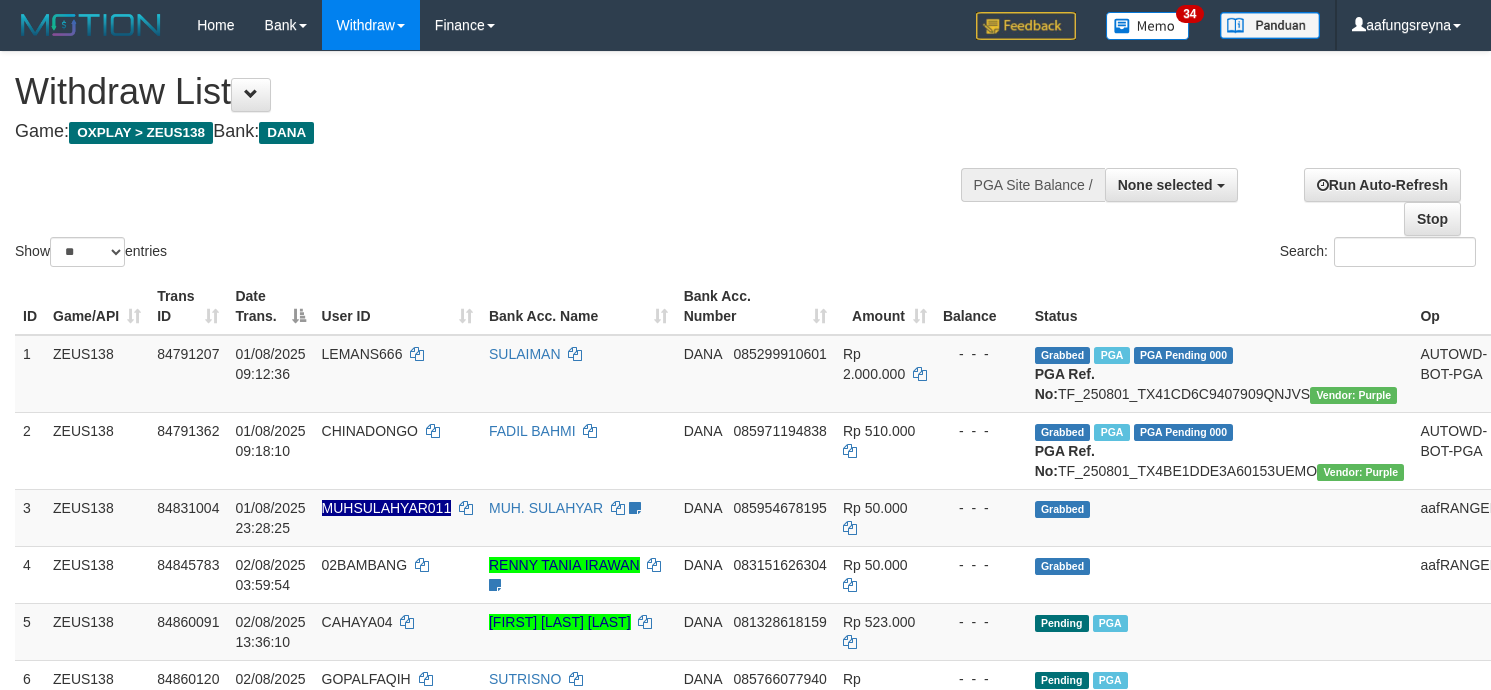 select 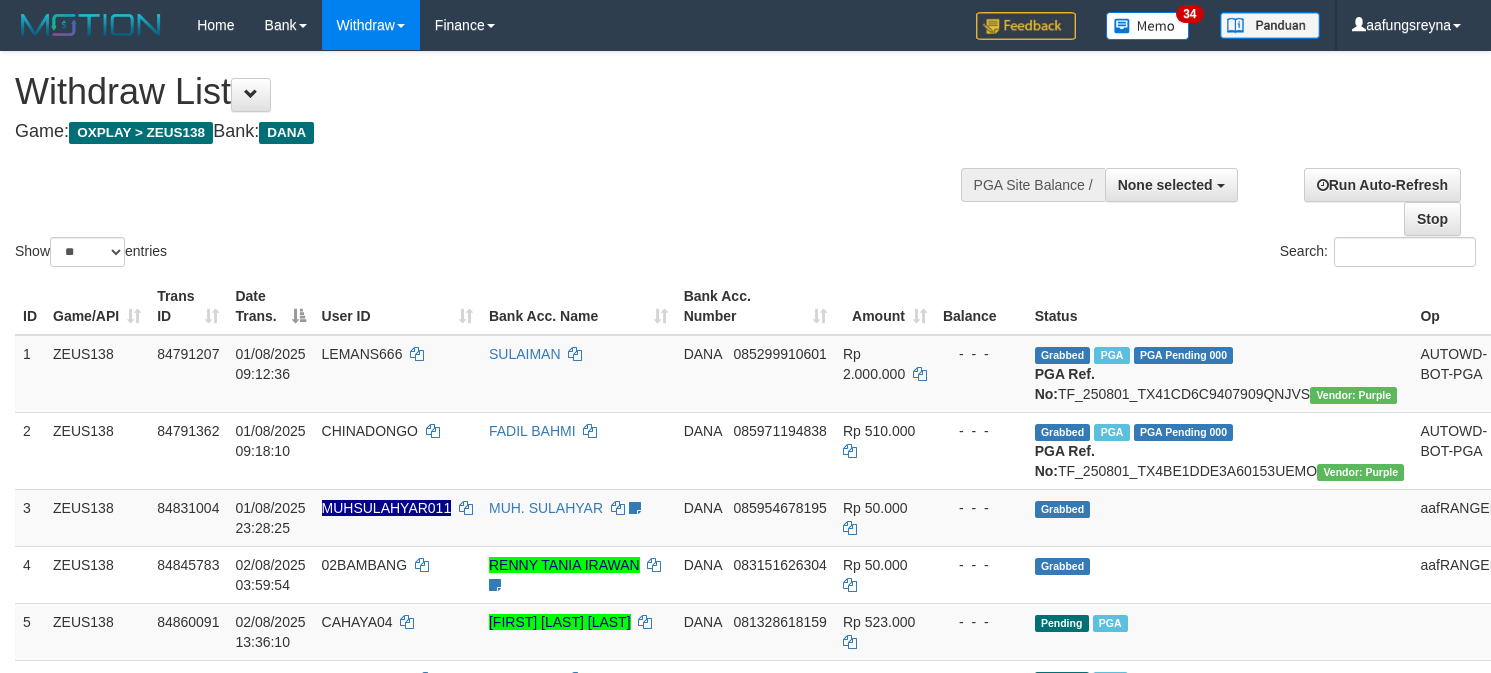 select 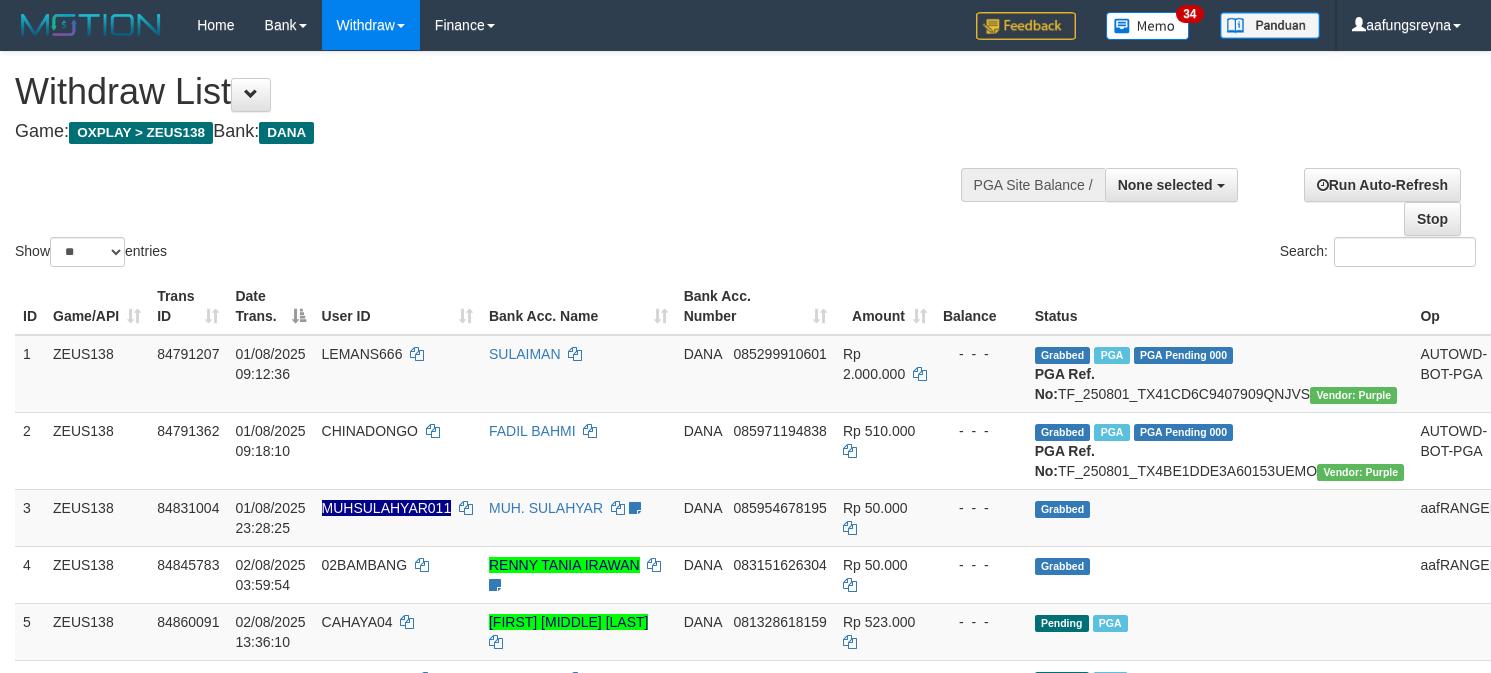 select 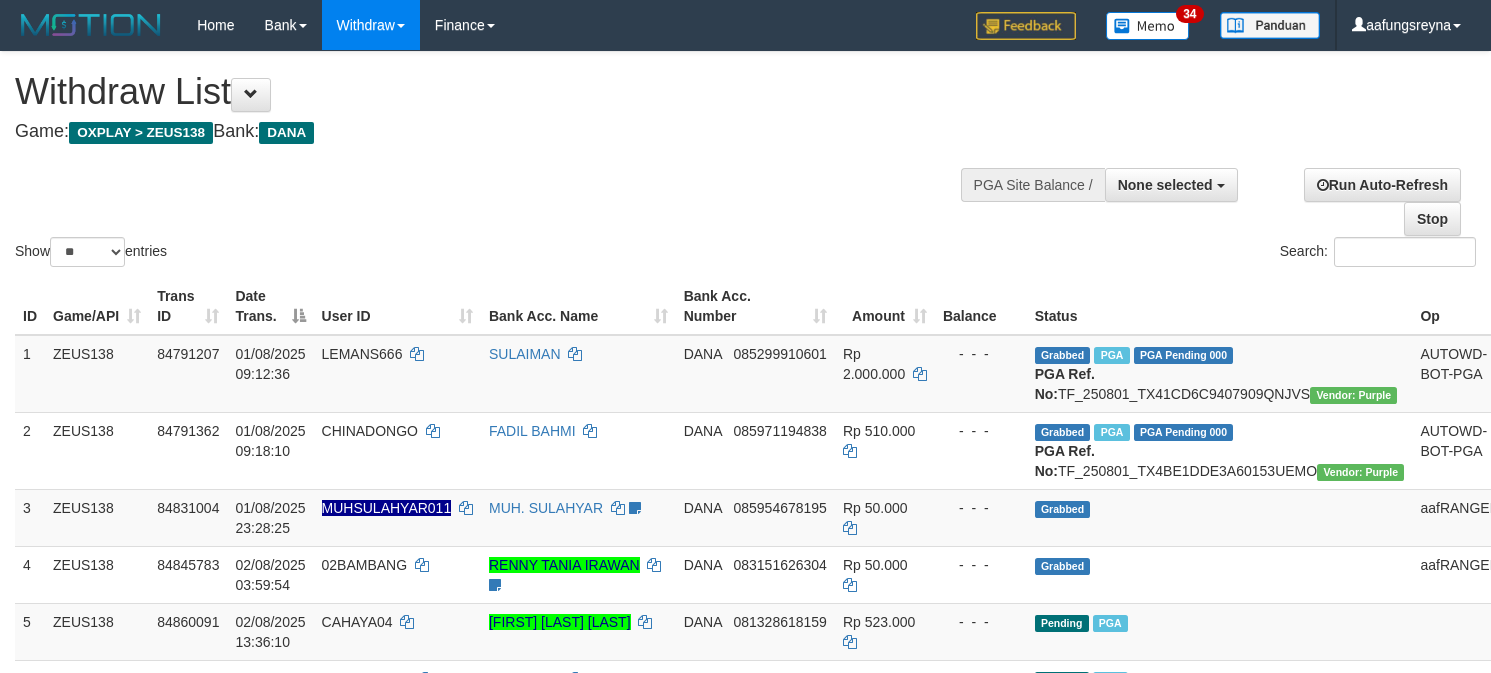 select 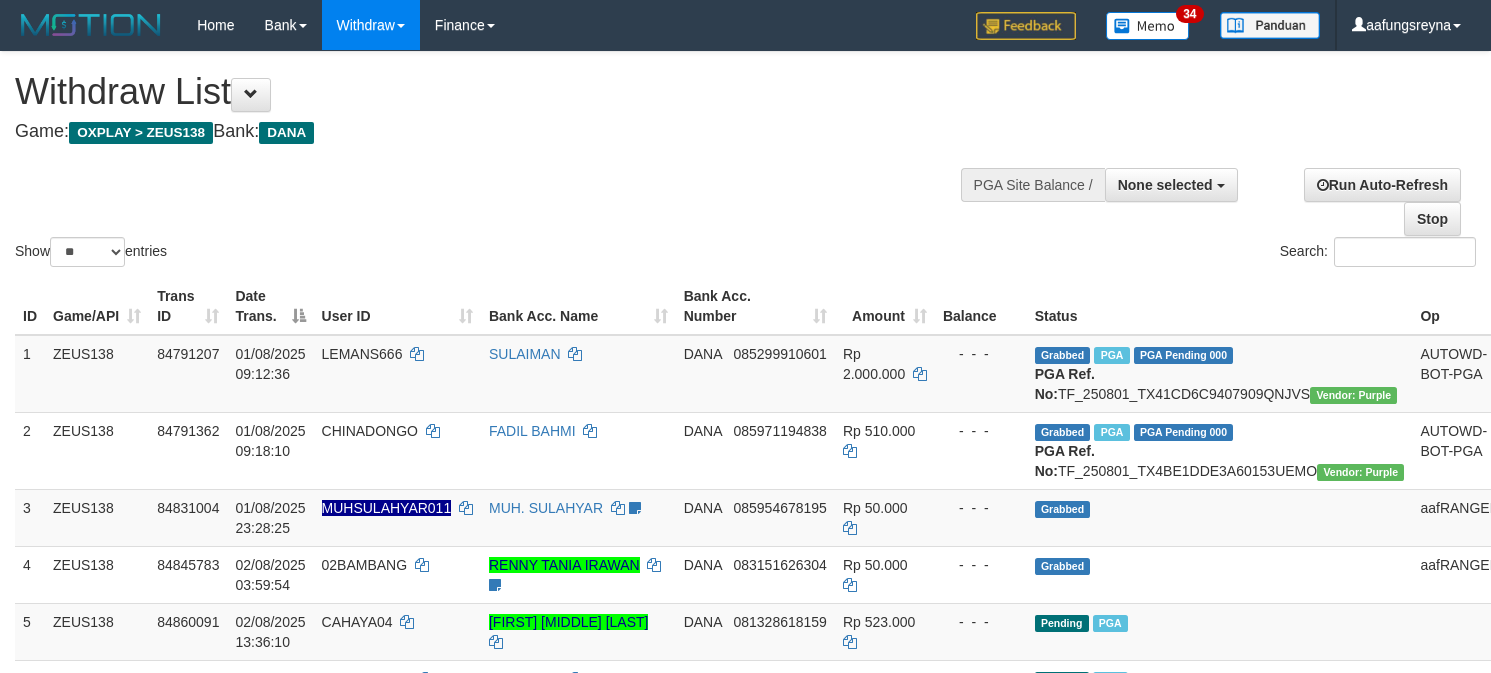 select 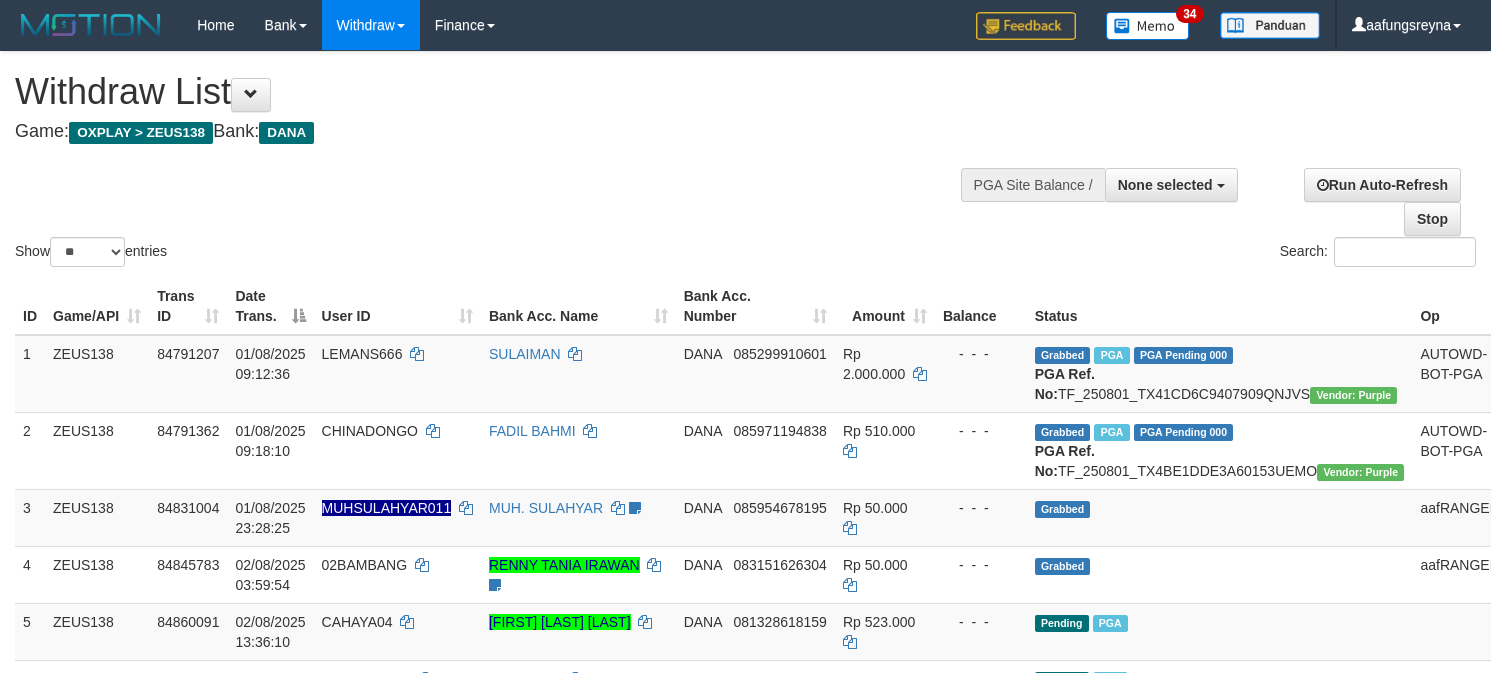 select 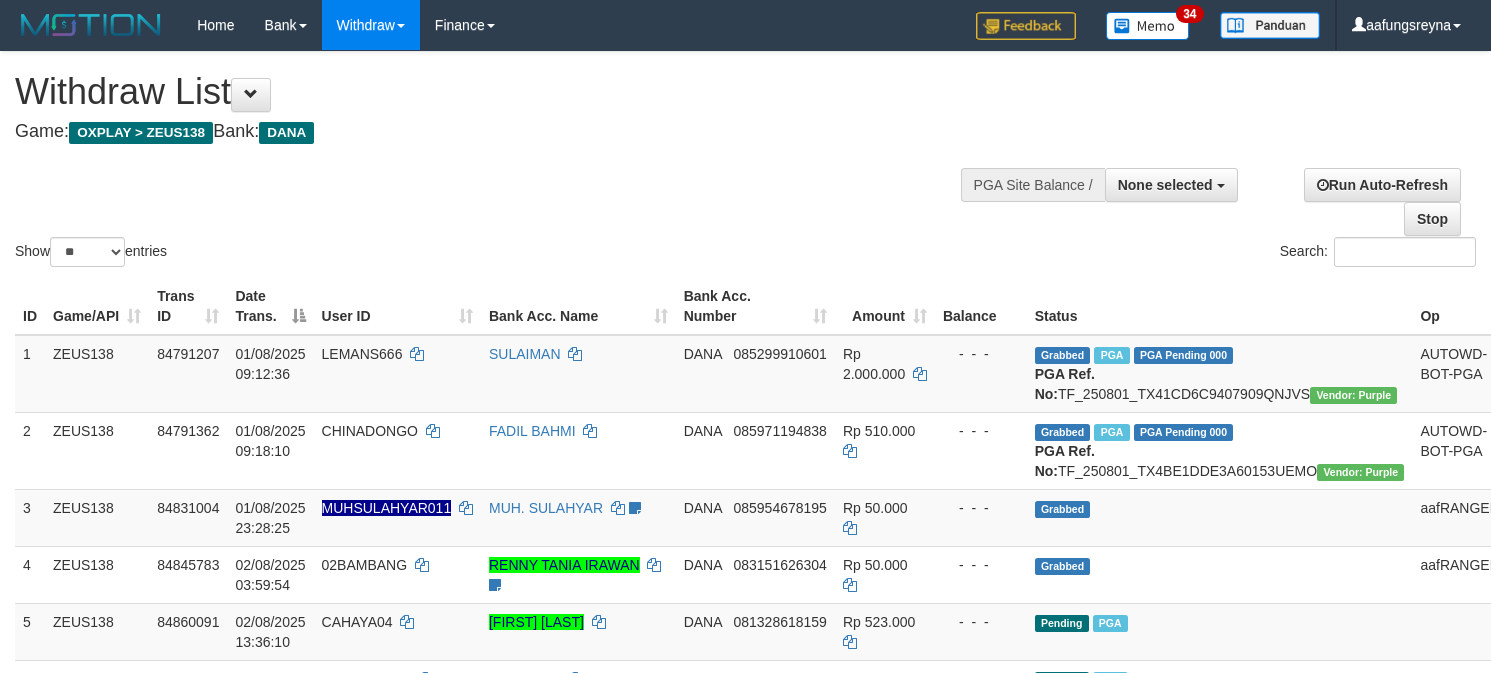 select 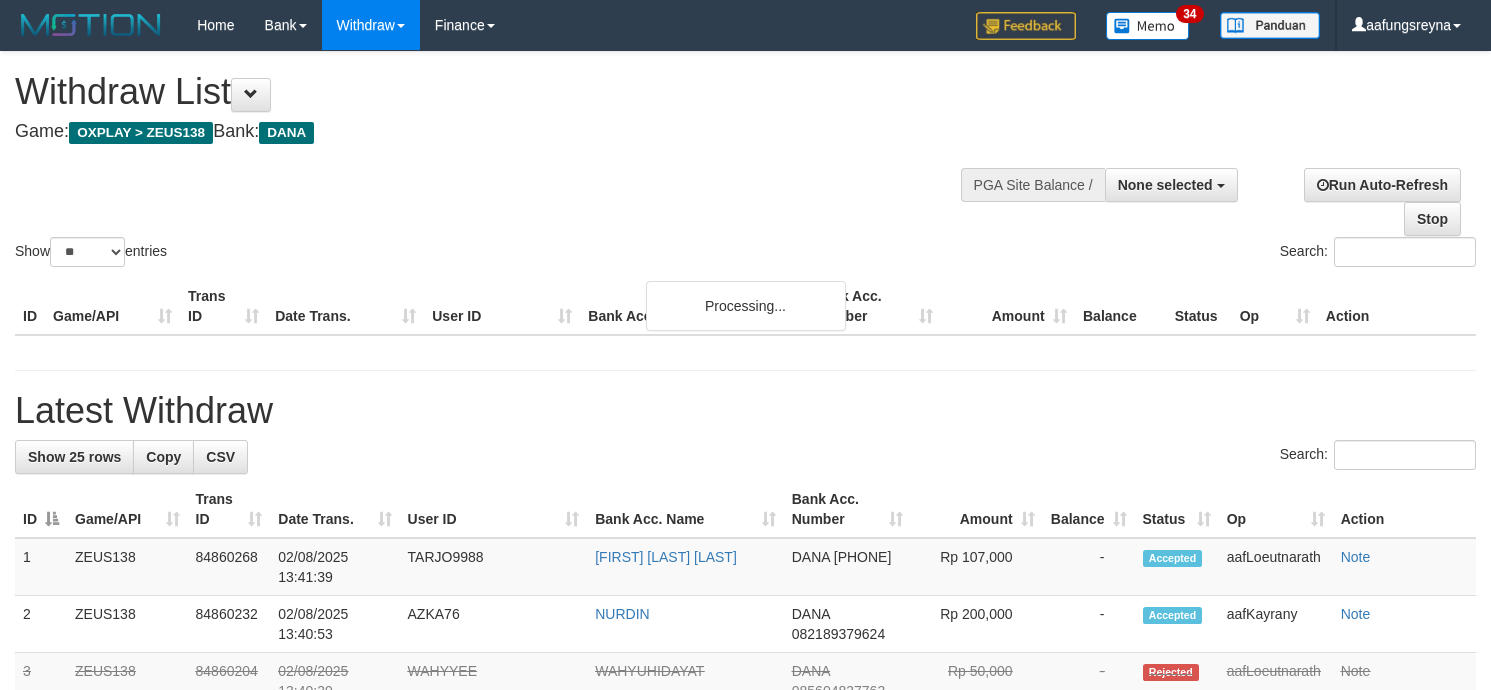 select 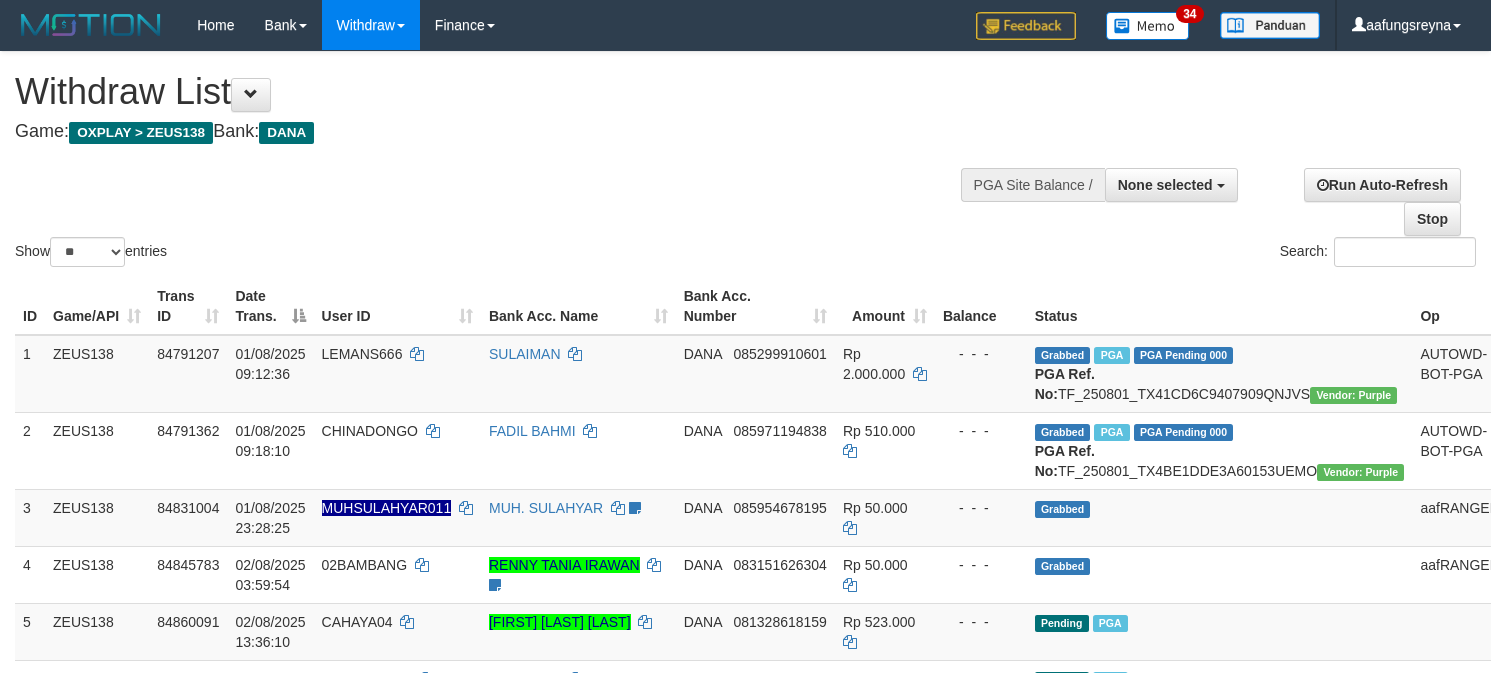 select 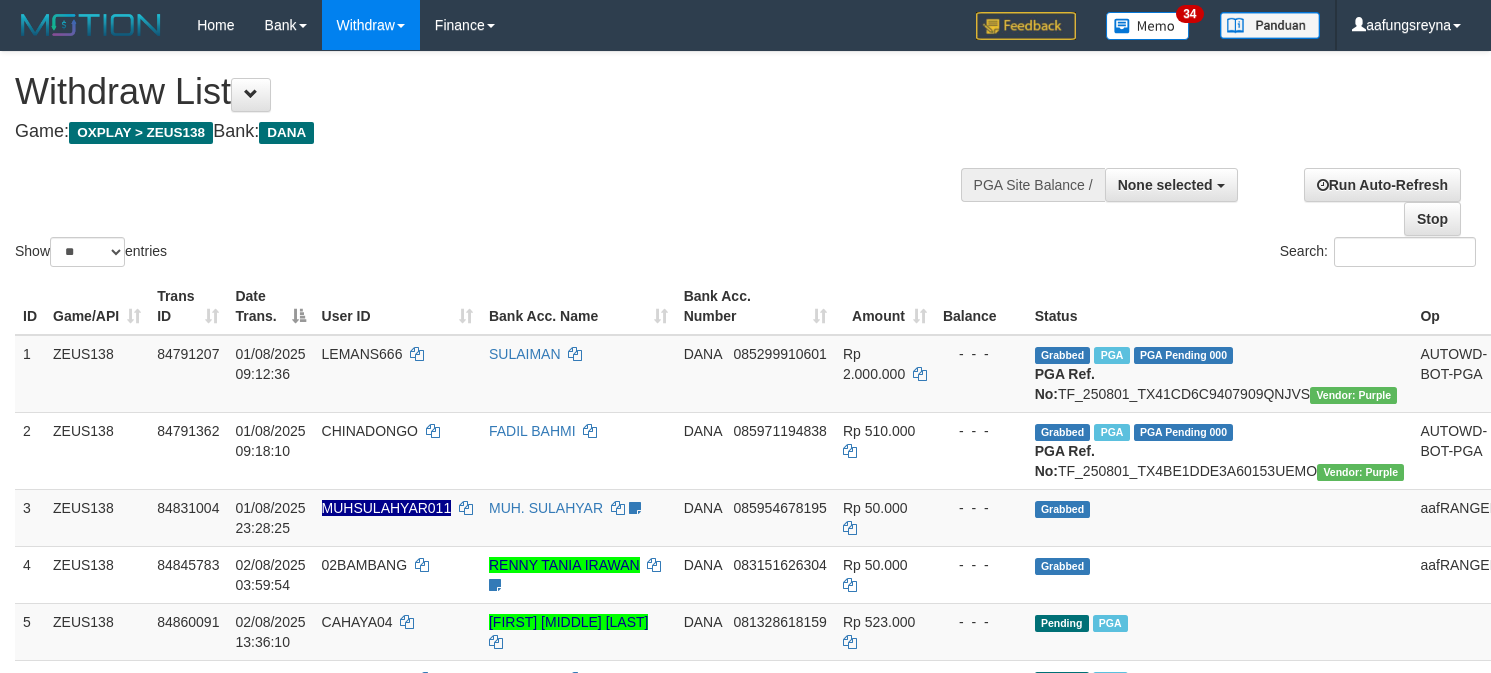 select 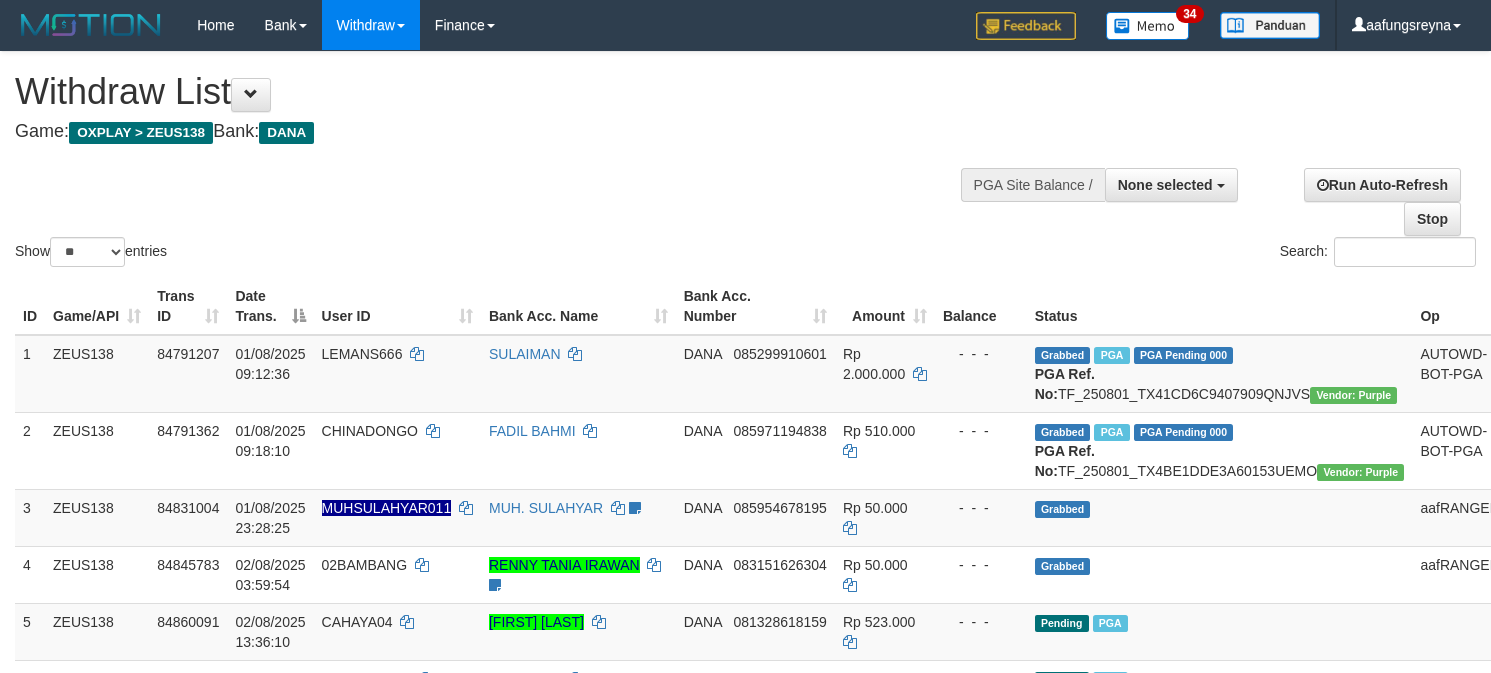 select 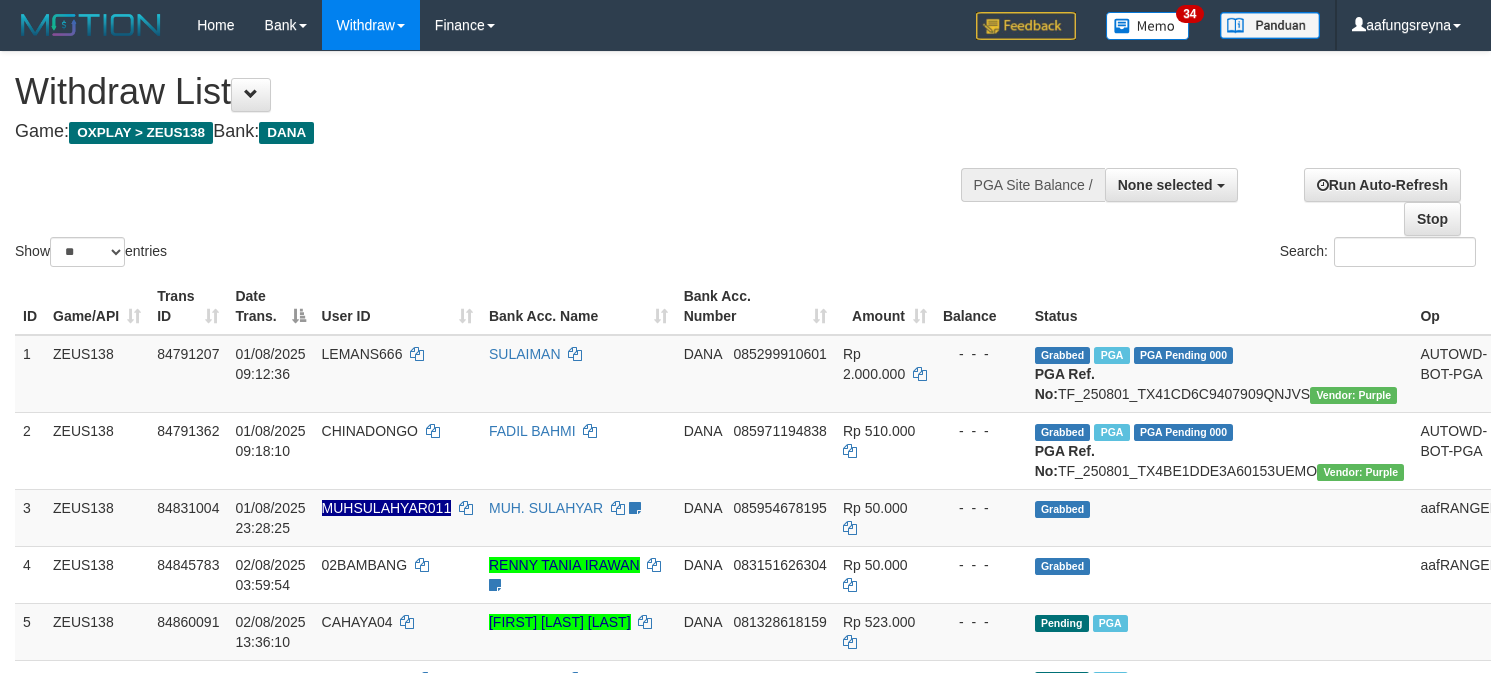 select 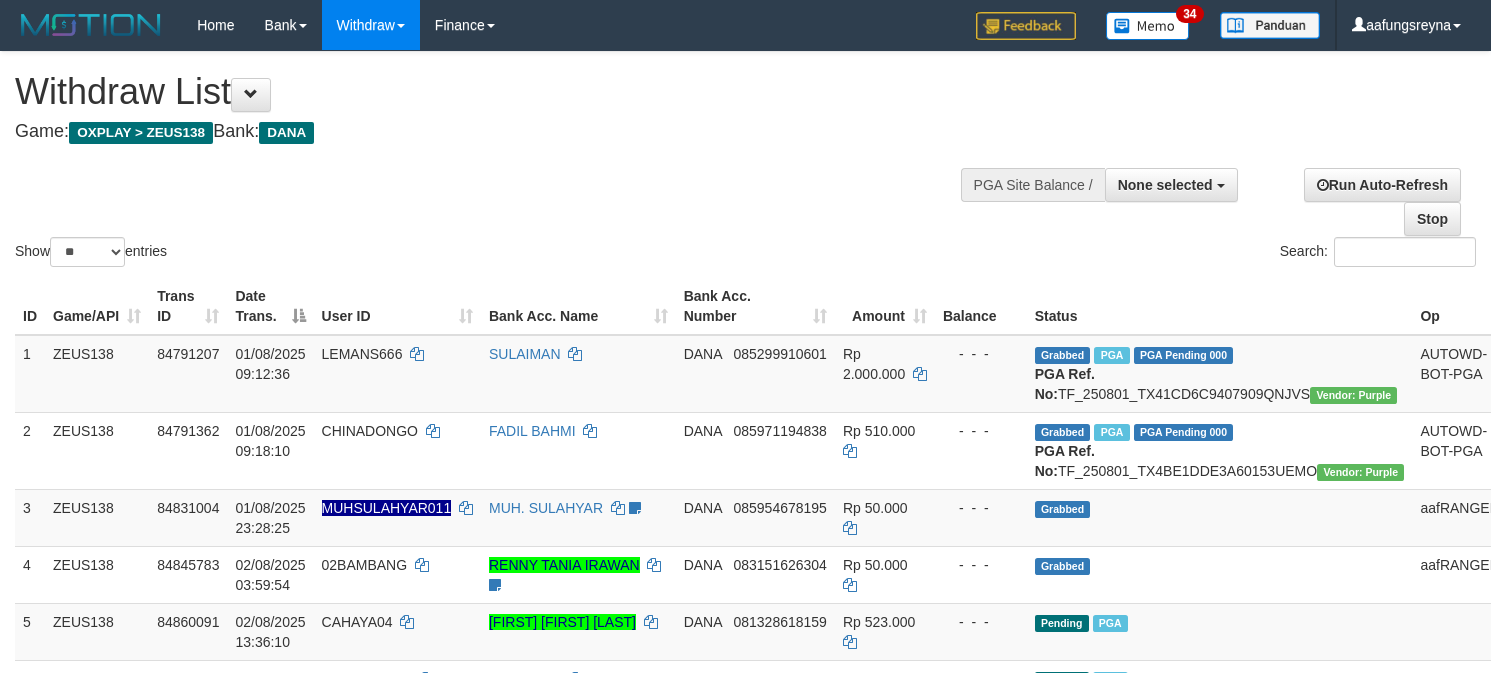 select 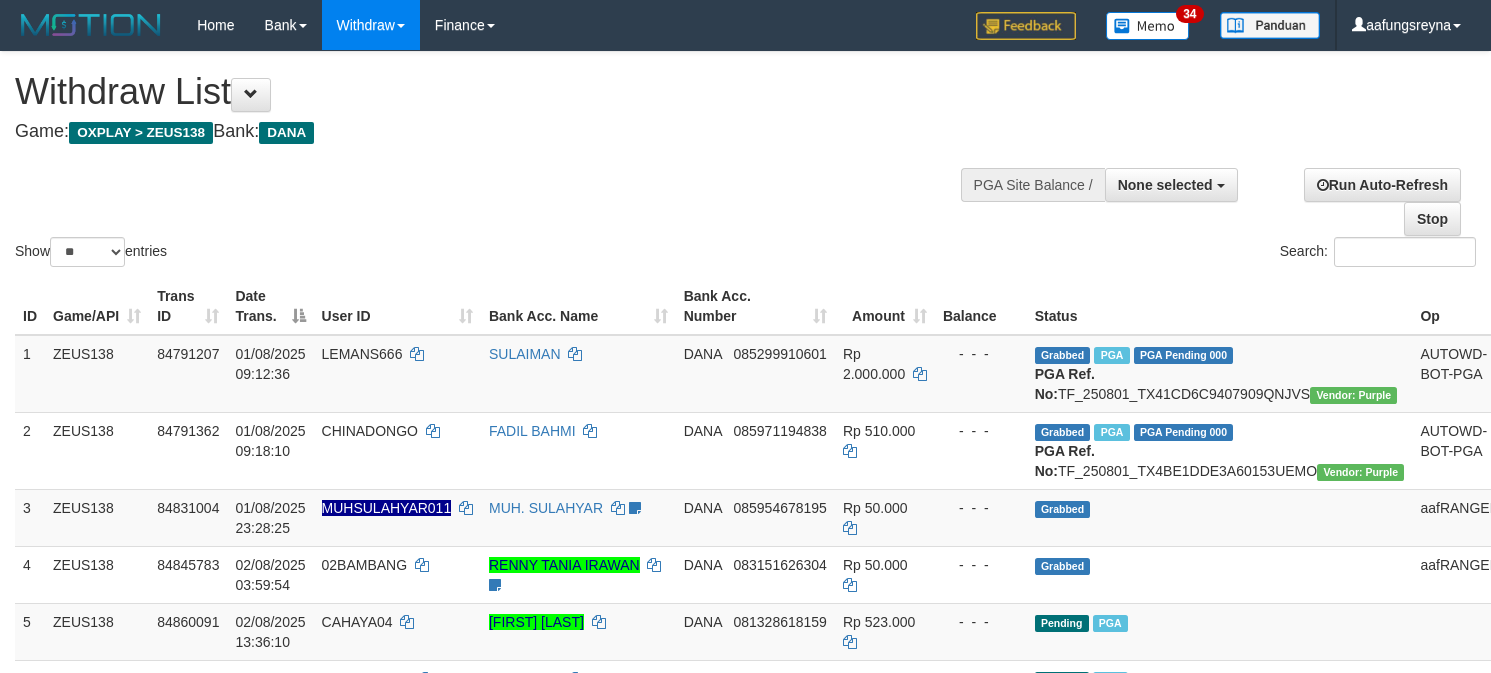 select 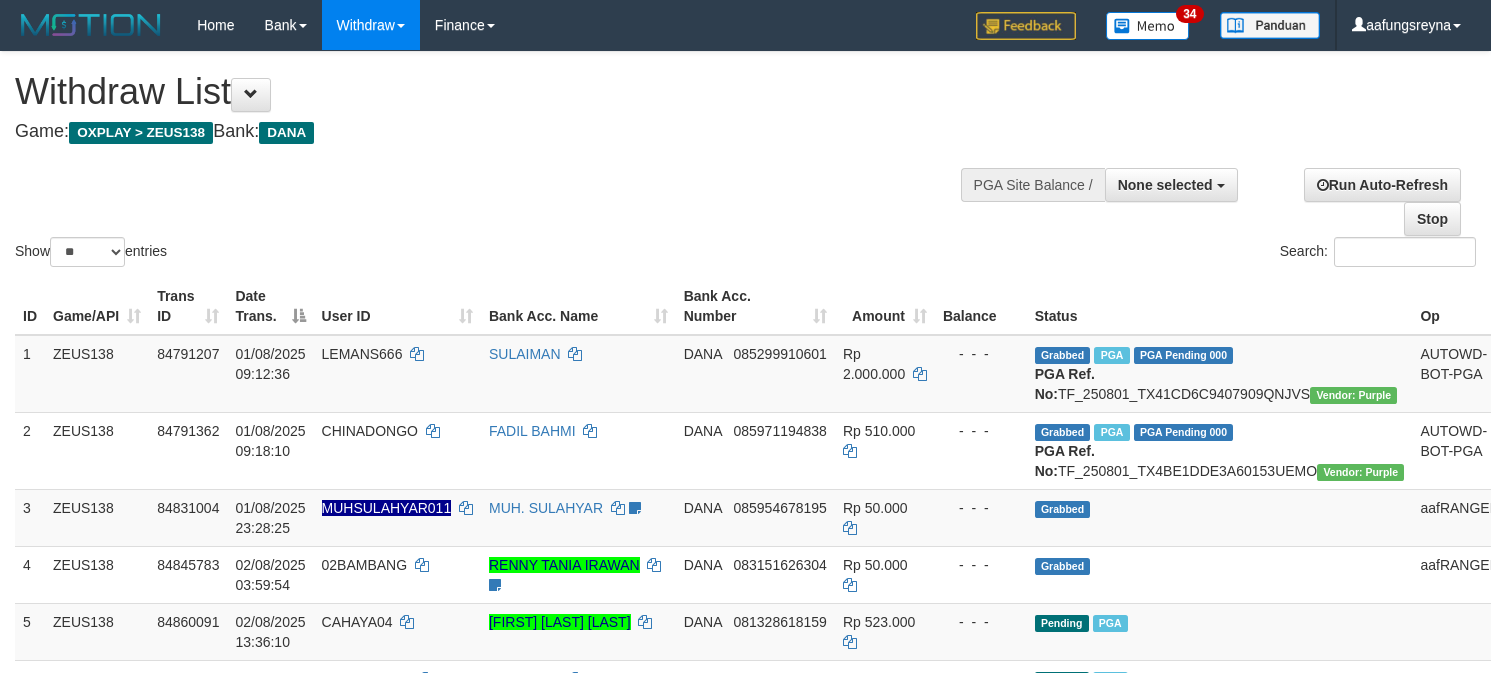 select 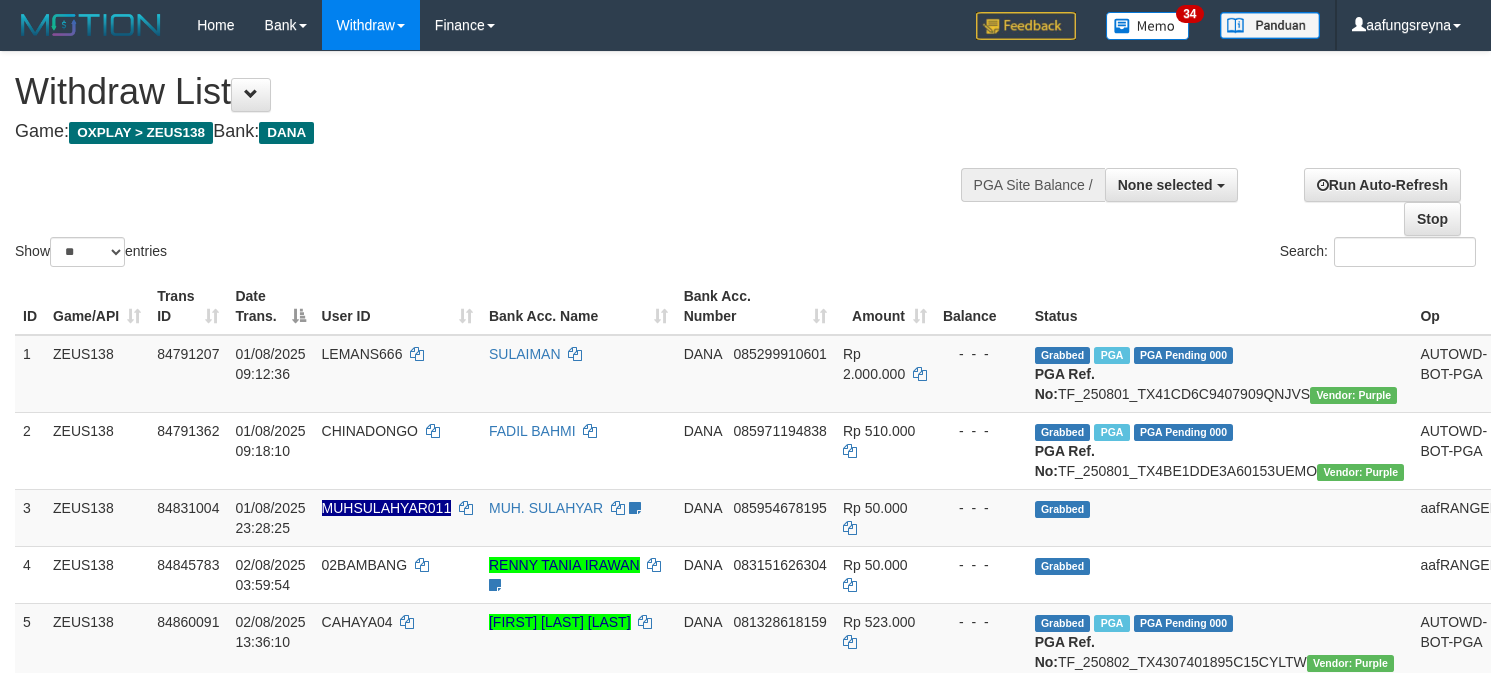 select 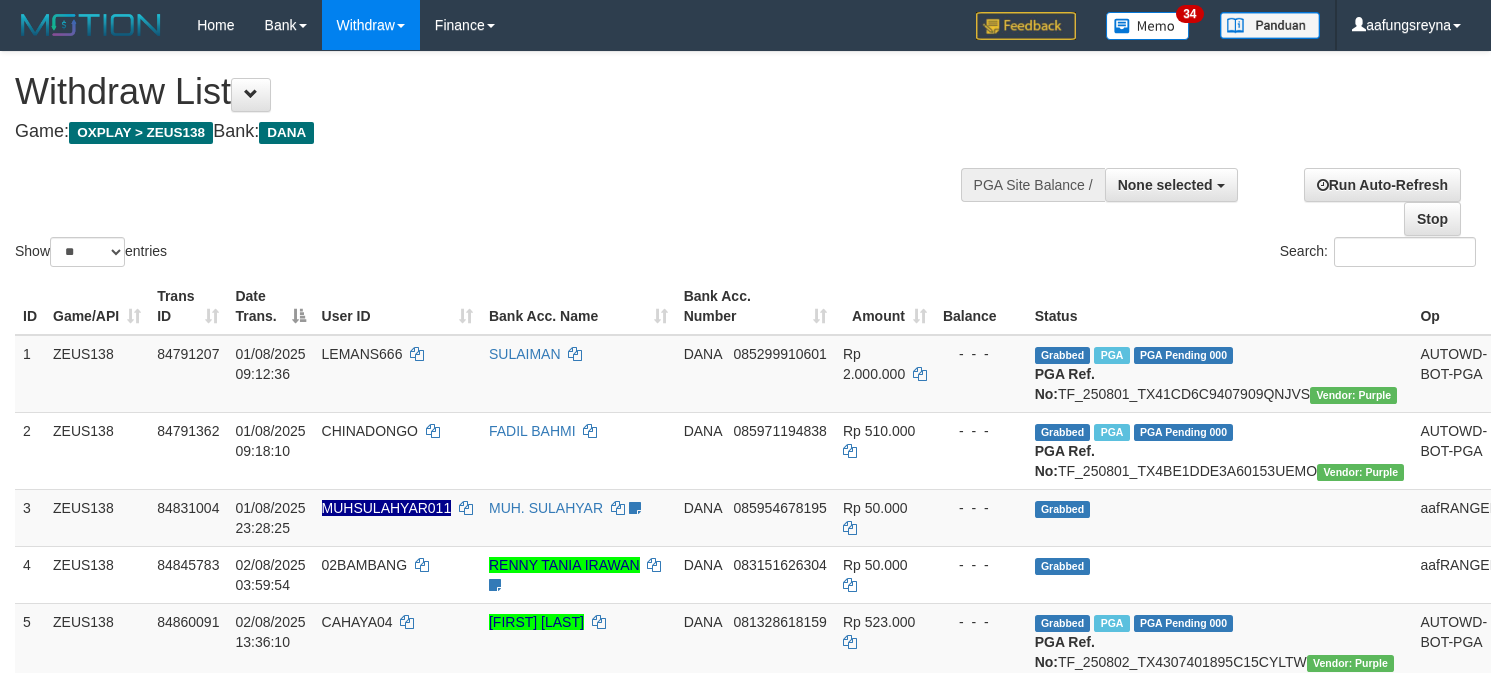 select 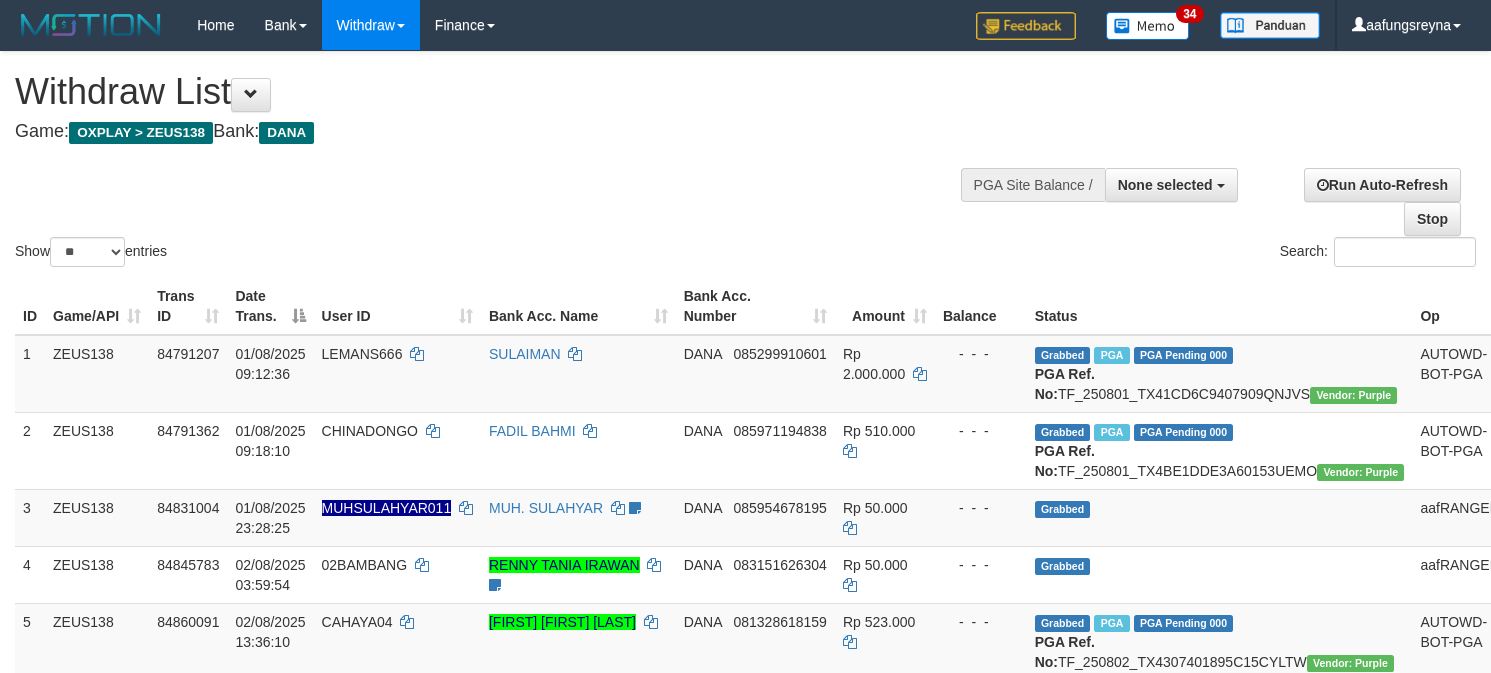select 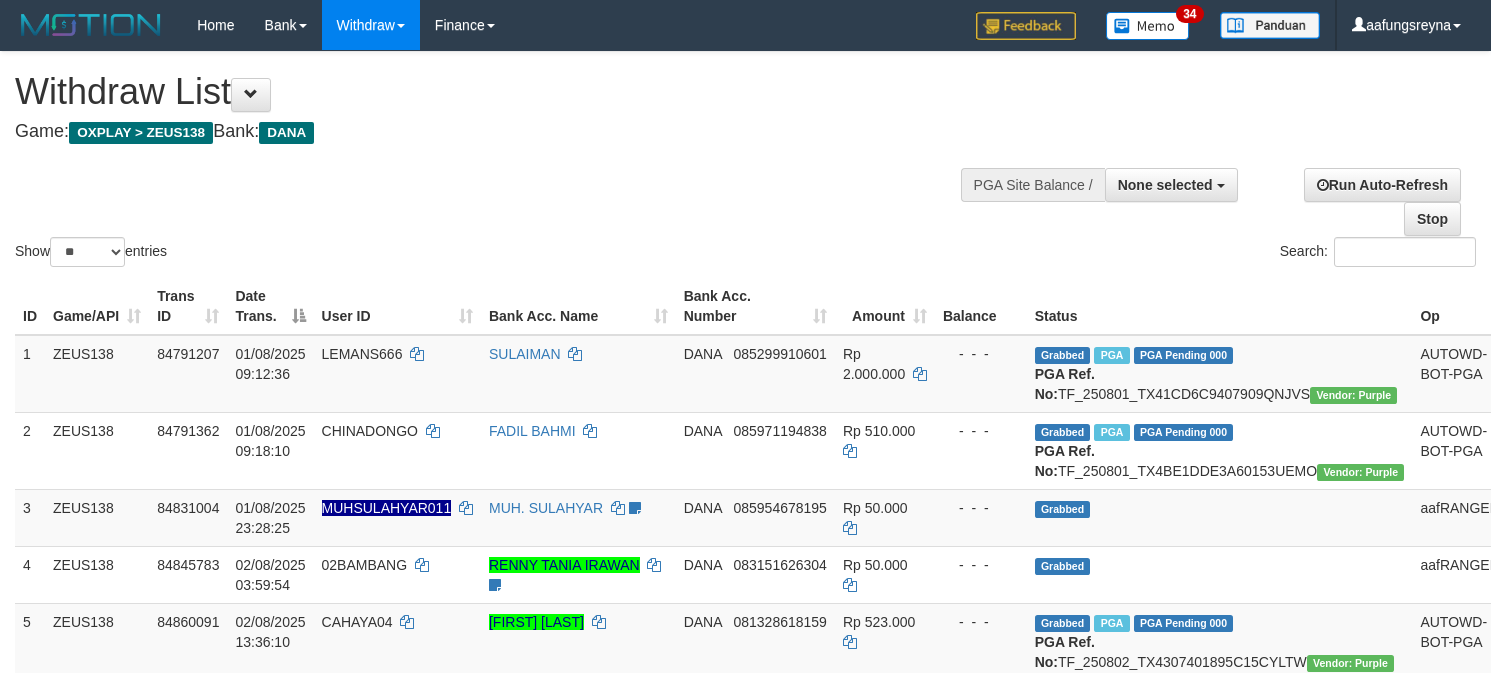 select 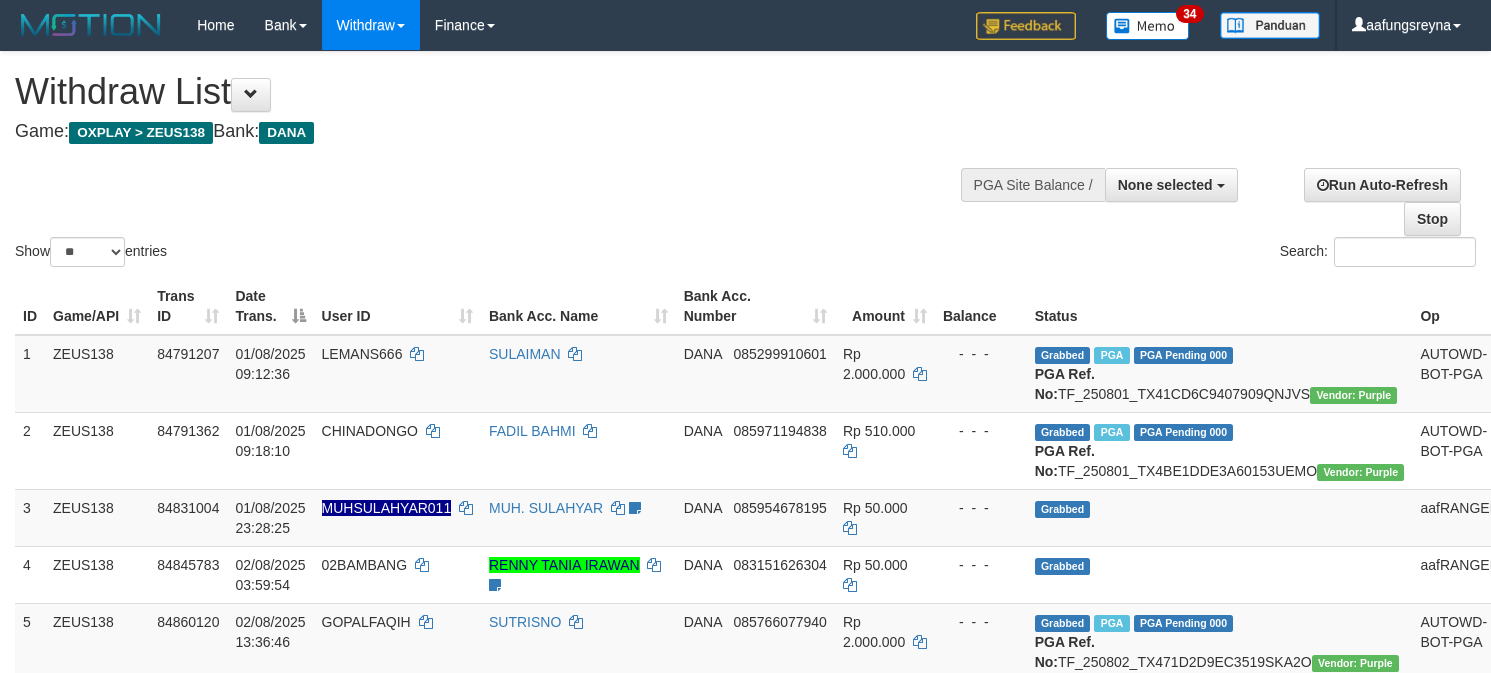 select 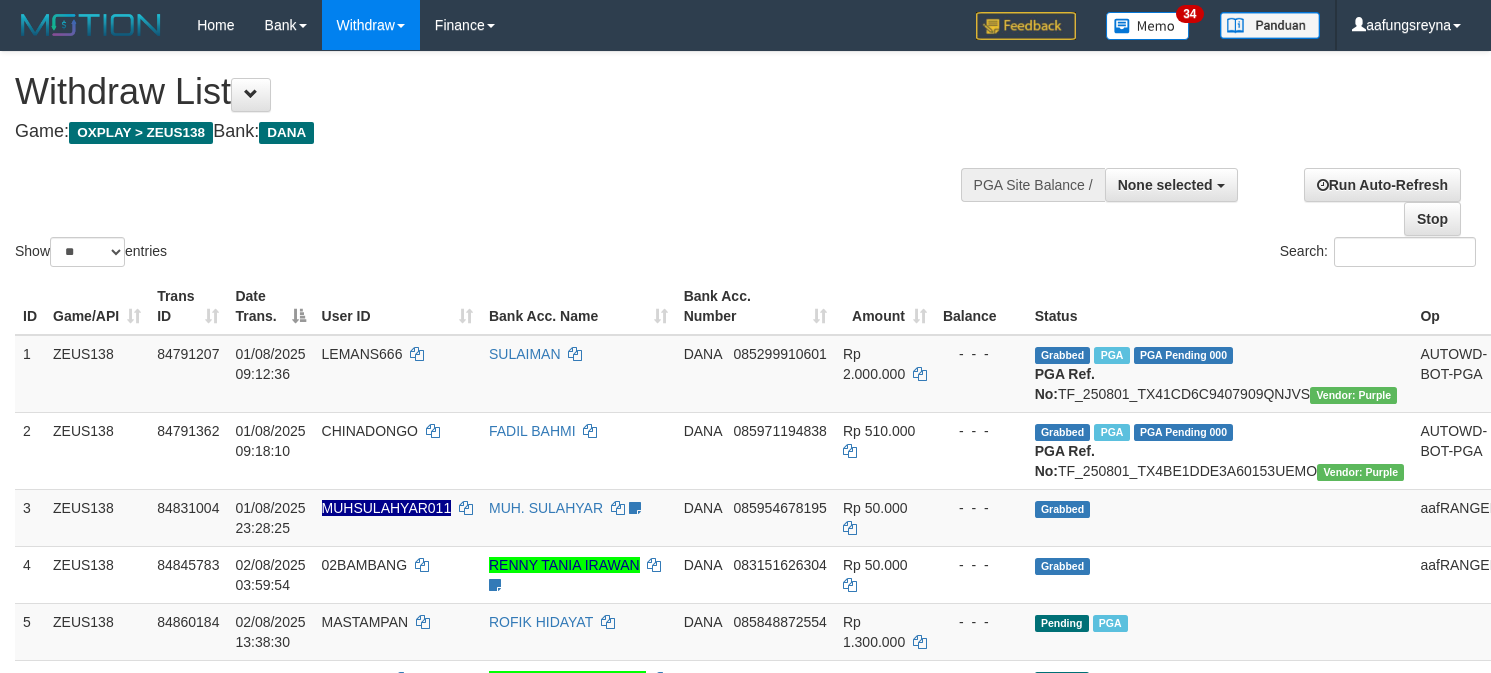select 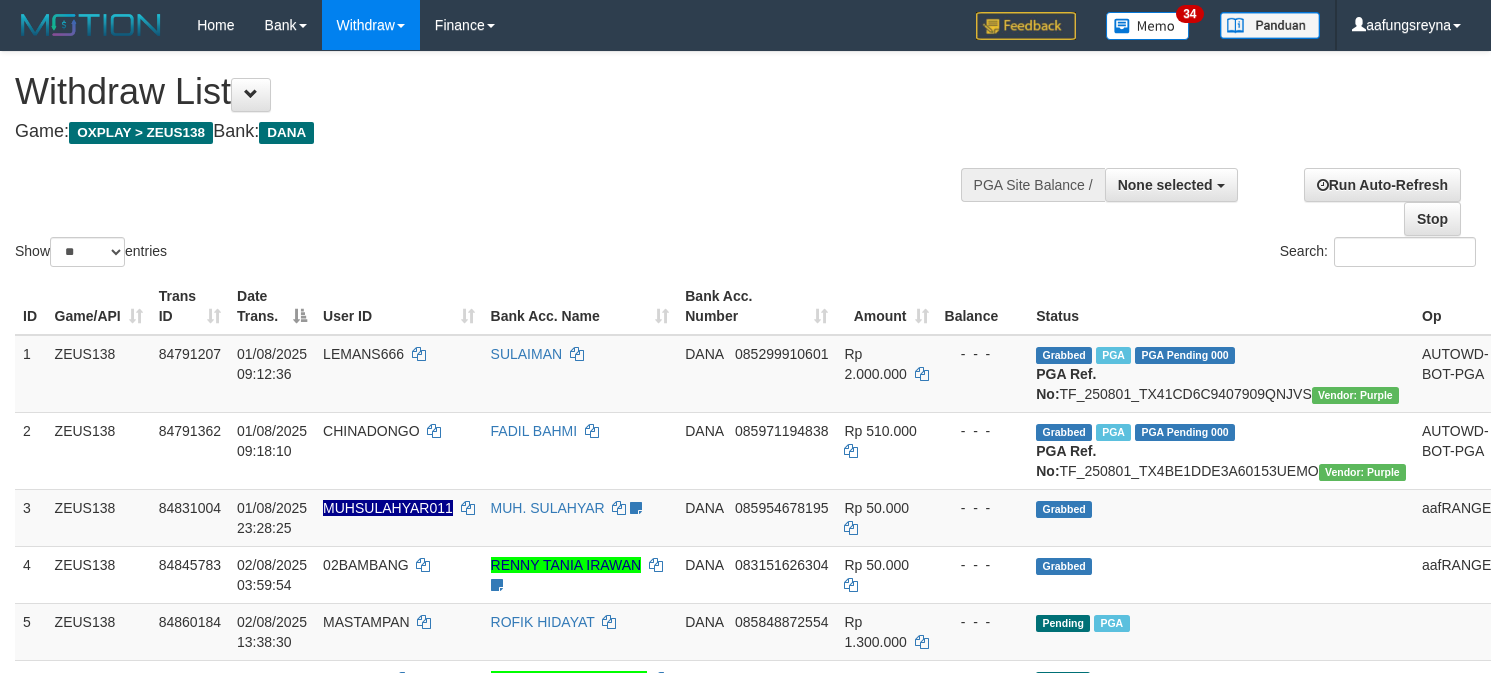 select 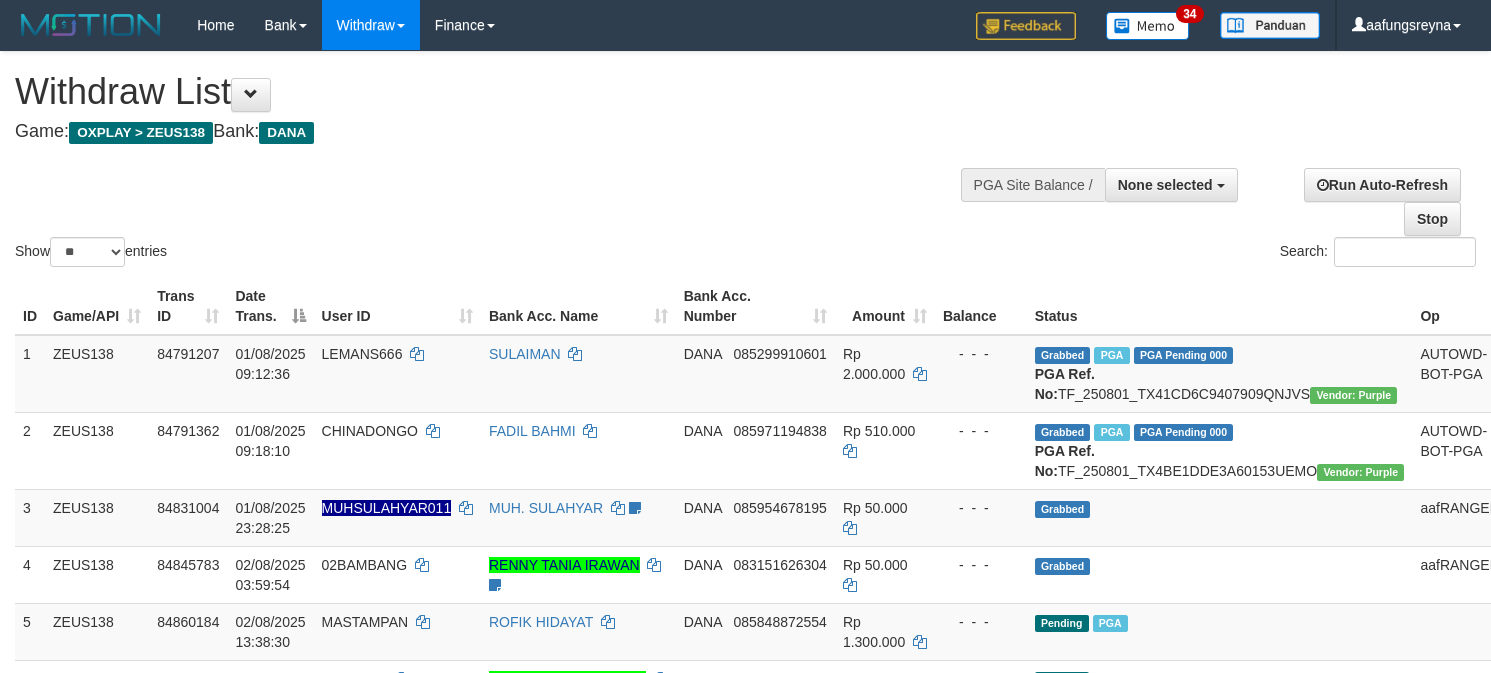 select 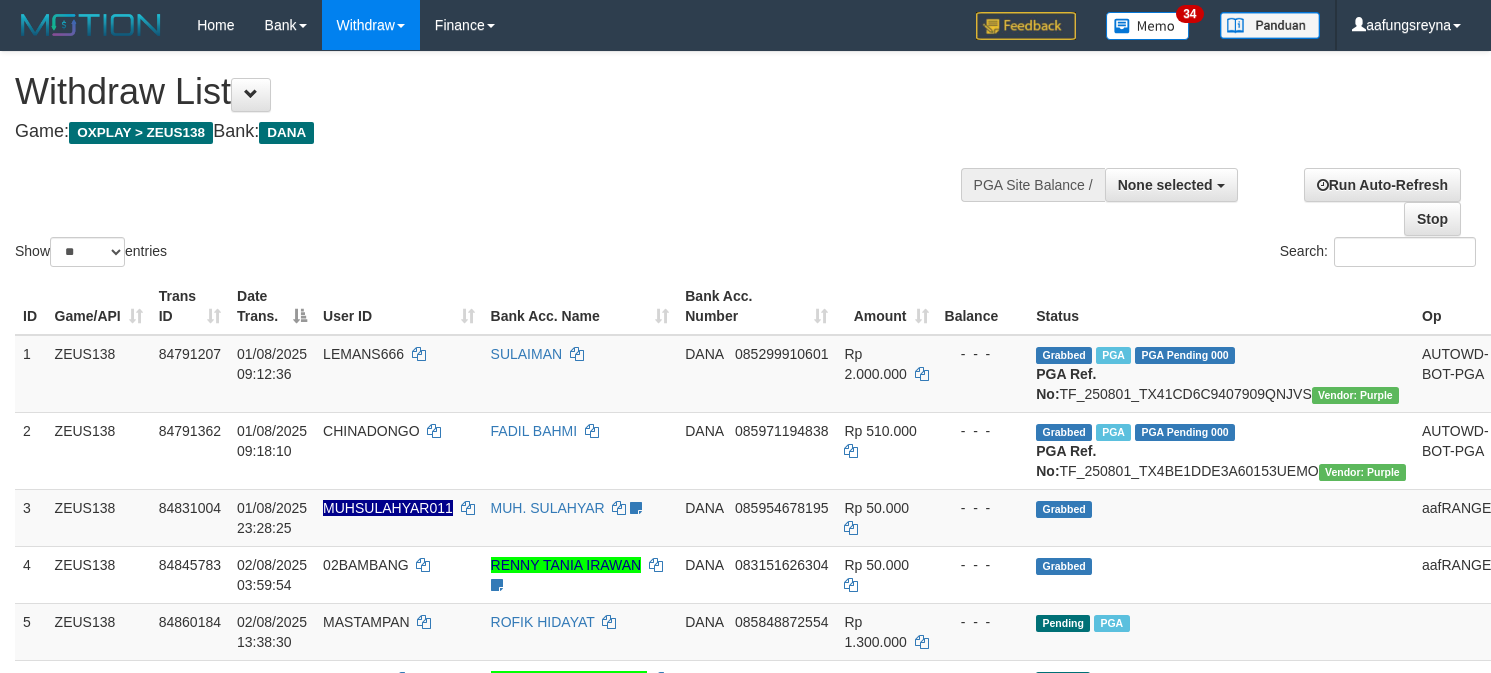select 